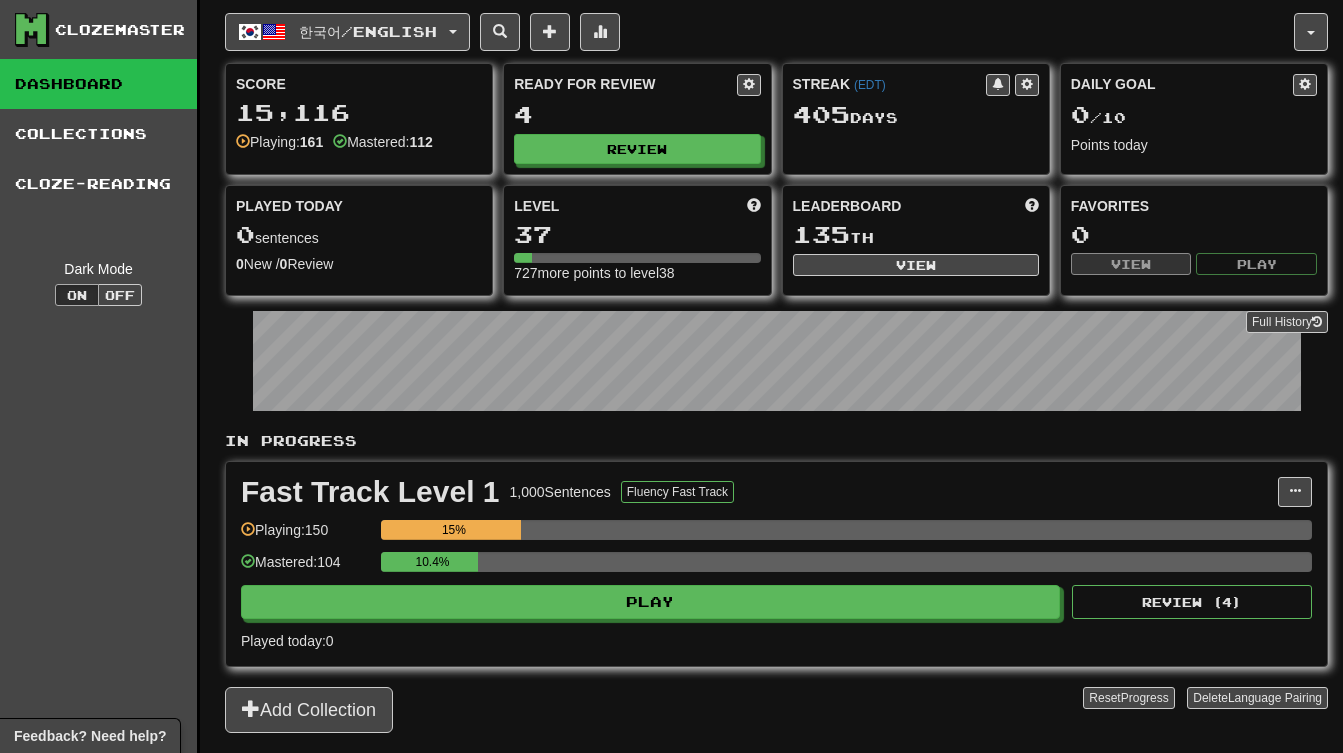 scroll, scrollTop: 0, scrollLeft: 0, axis: both 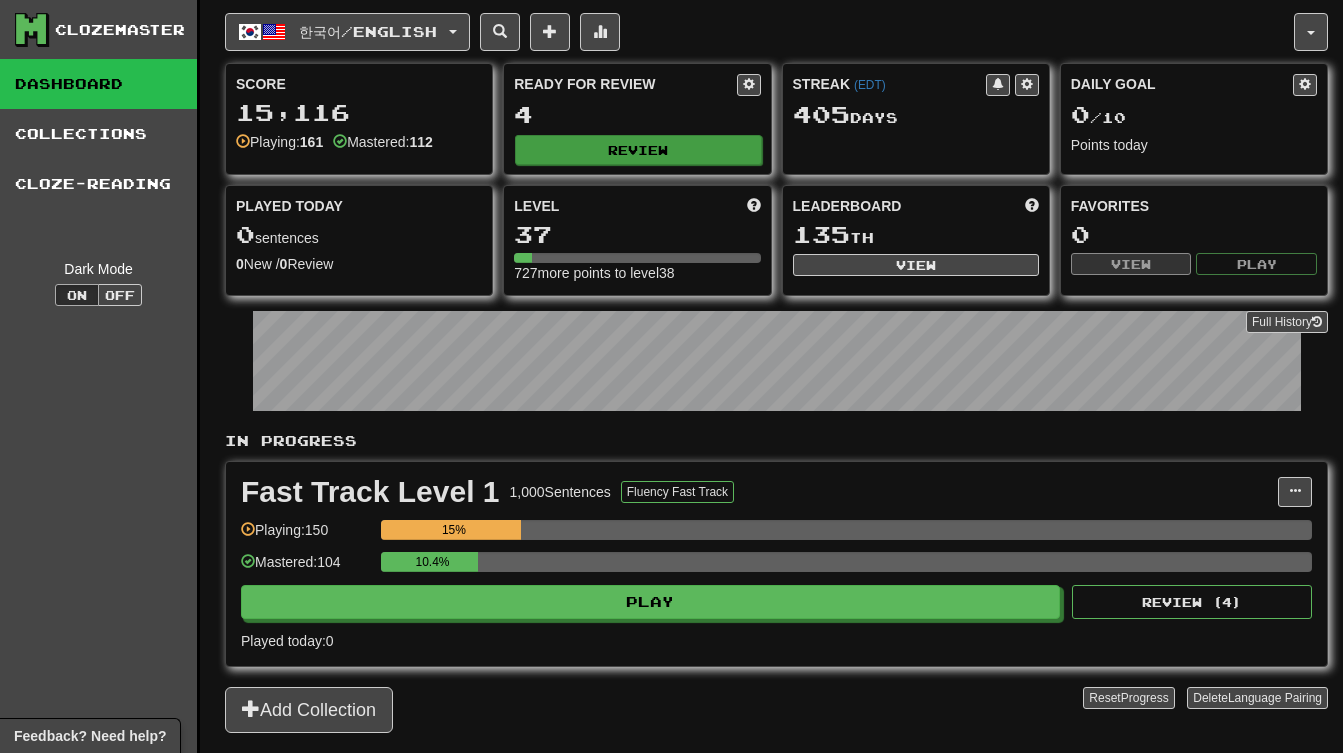 click on "Ready for Review 4   Review" at bounding box center [637, 119] 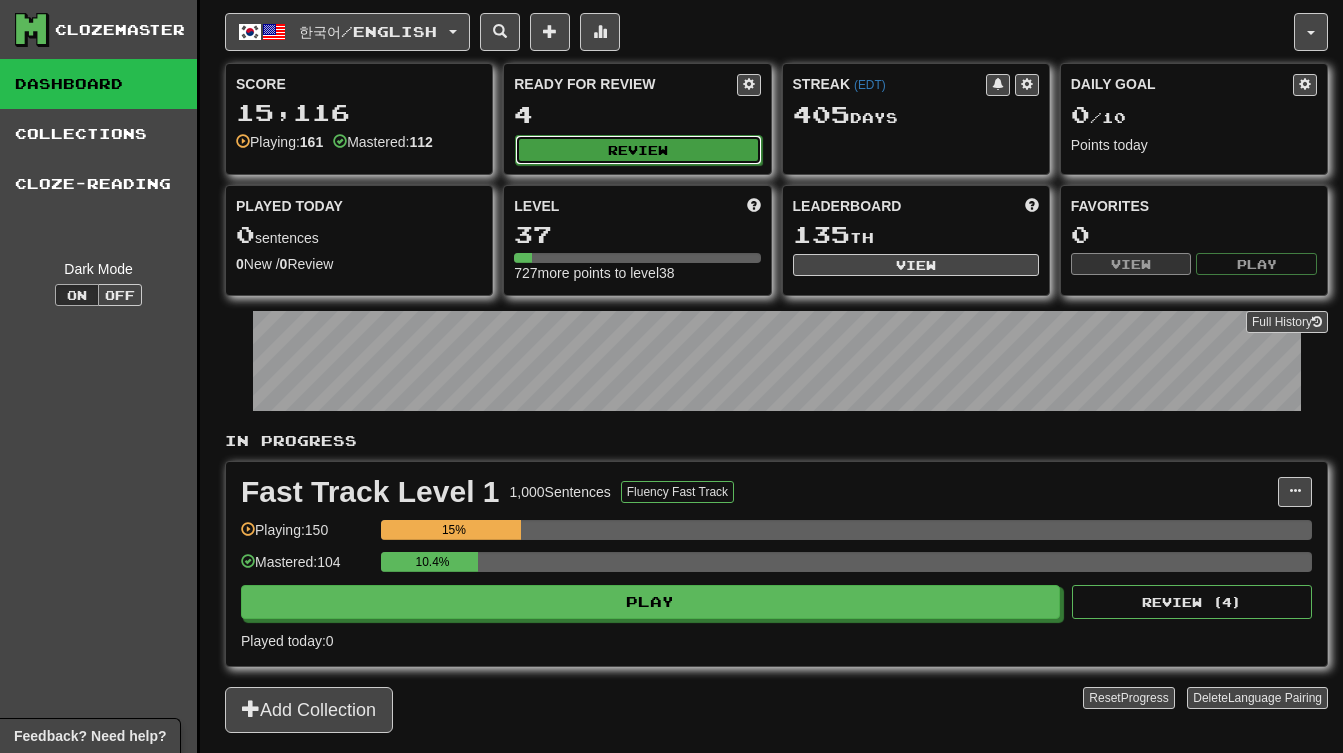 click on "Review" at bounding box center (638, 150) 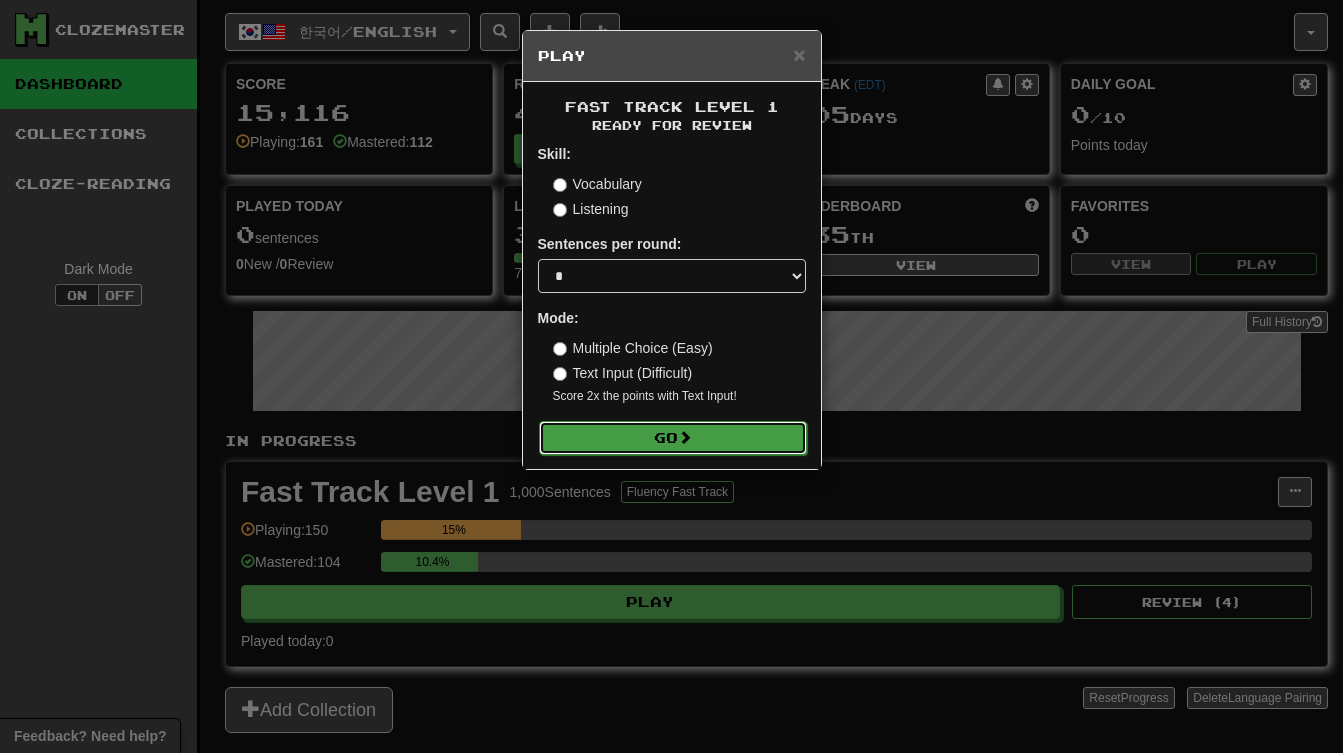 click on "Go" at bounding box center [673, 438] 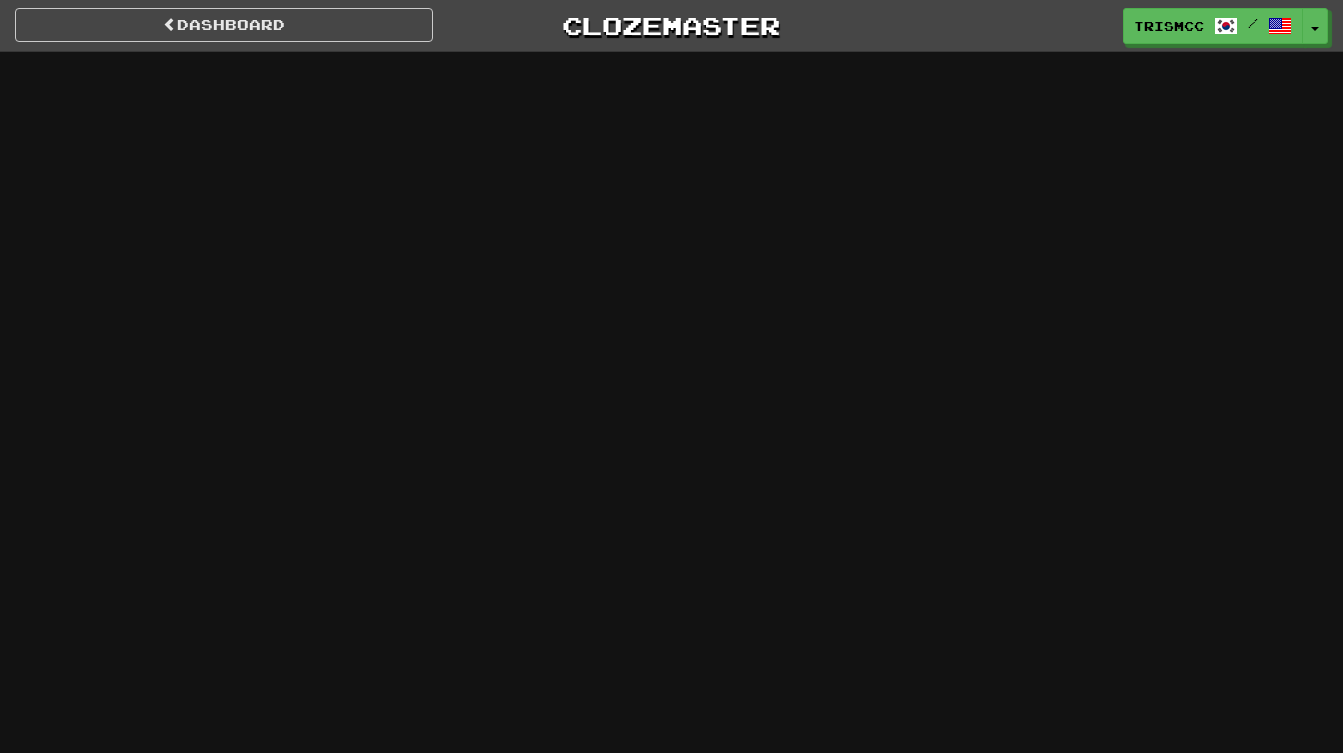 scroll, scrollTop: 0, scrollLeft: 0, axis: both 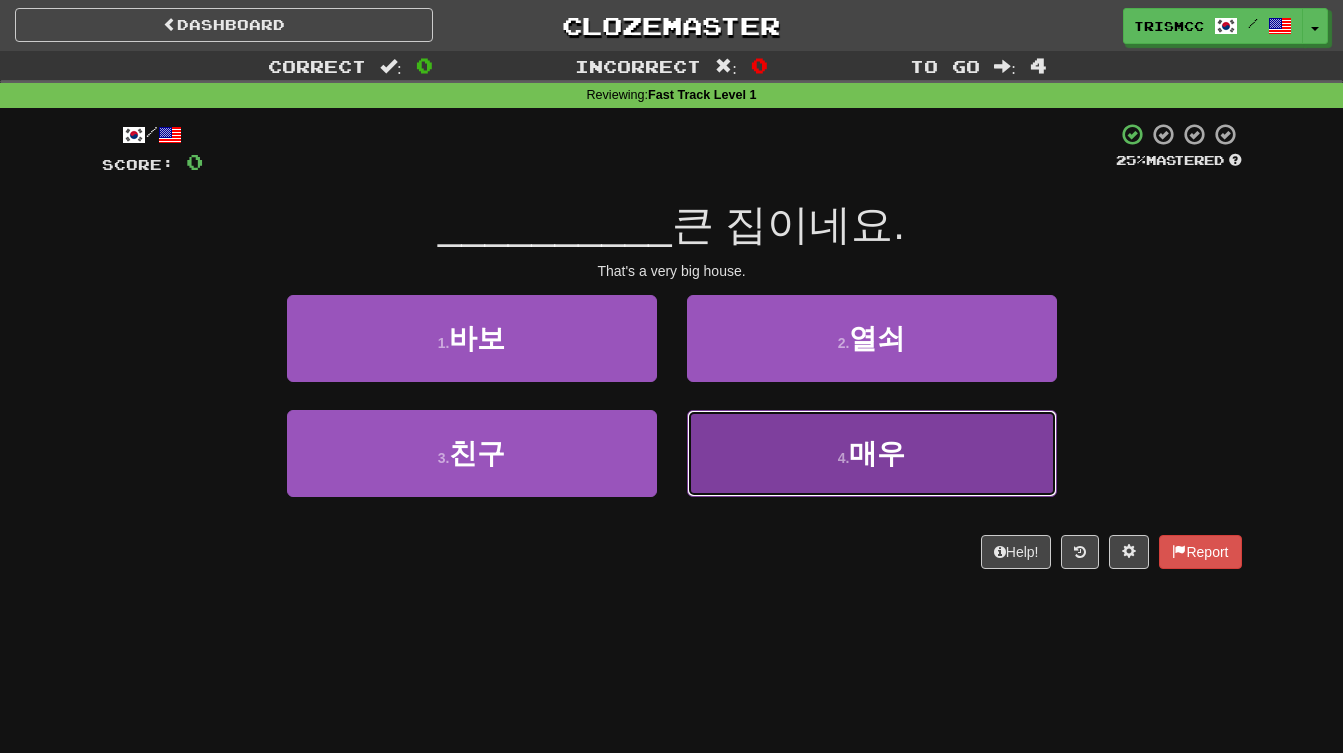 click on "4 .  매우" at bounding box center [872, 453] 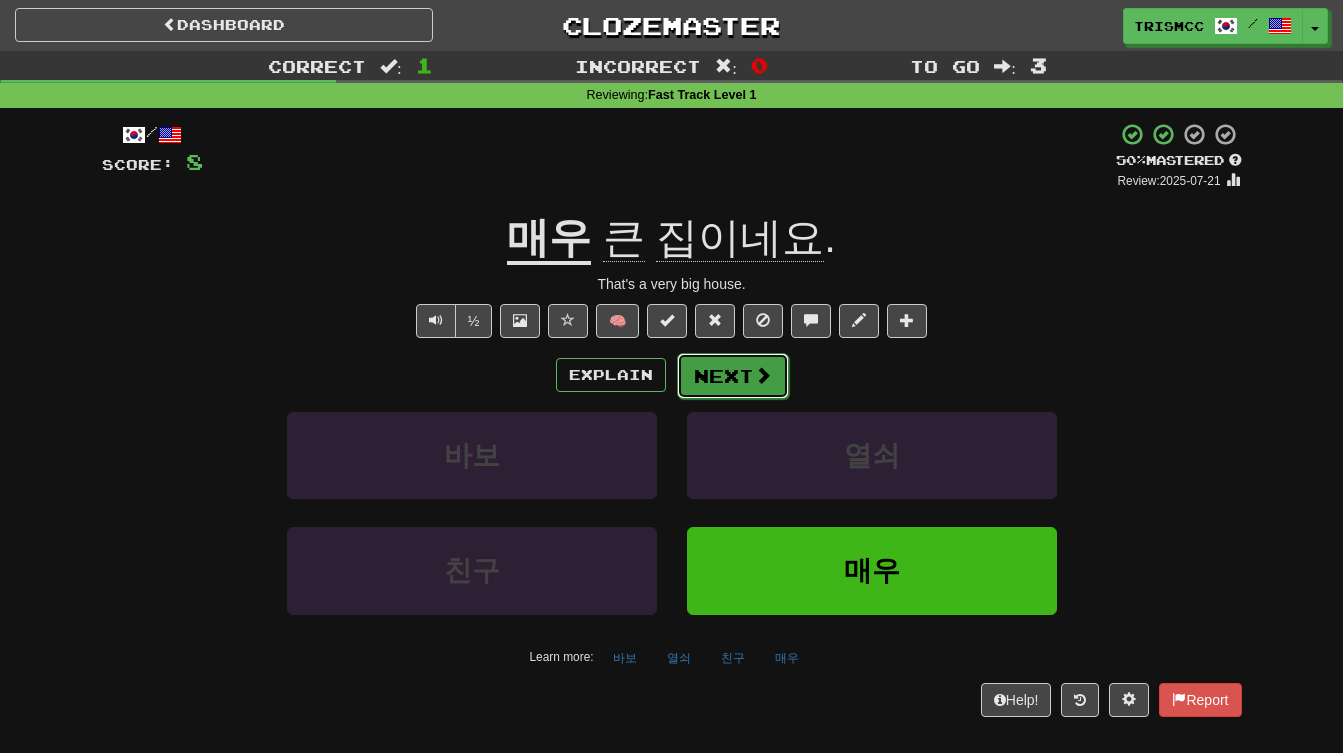 click on "Next" at bounding box center (733, 376) 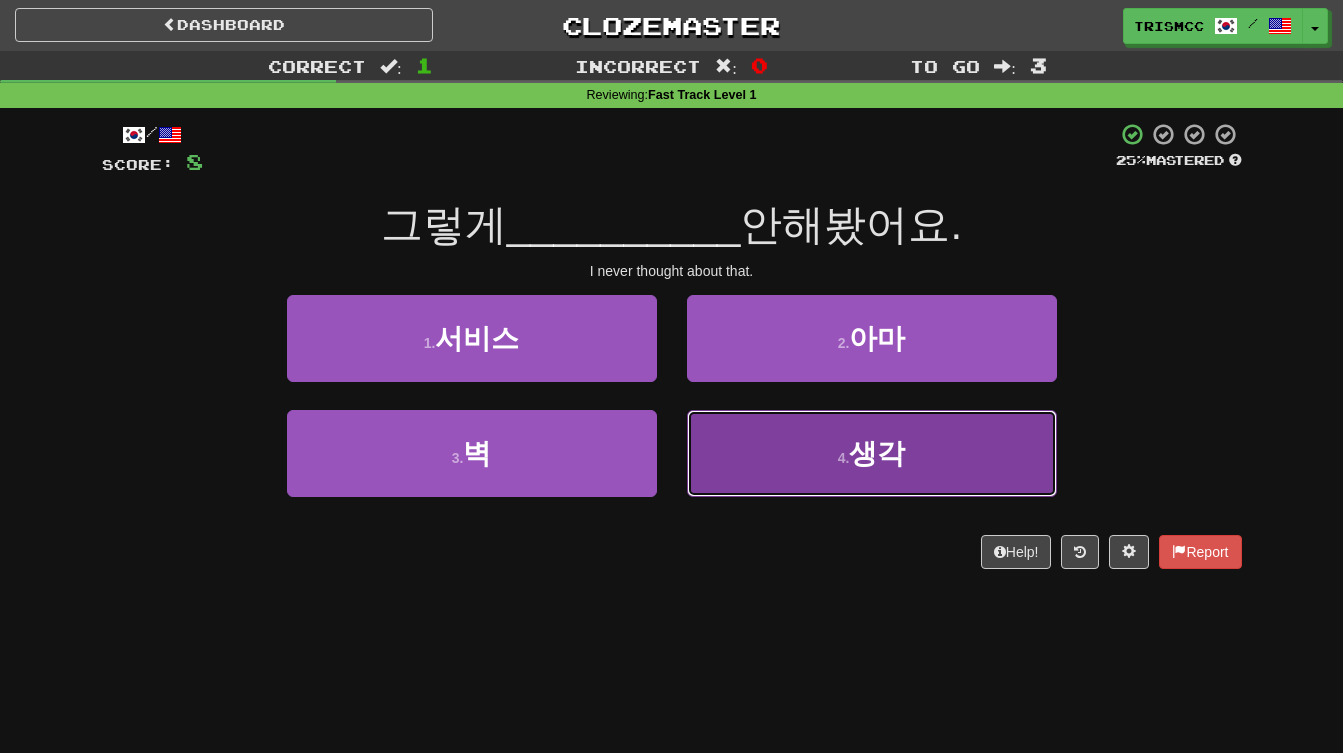 click on "4 .  생각" at bounding box center (872, 453) 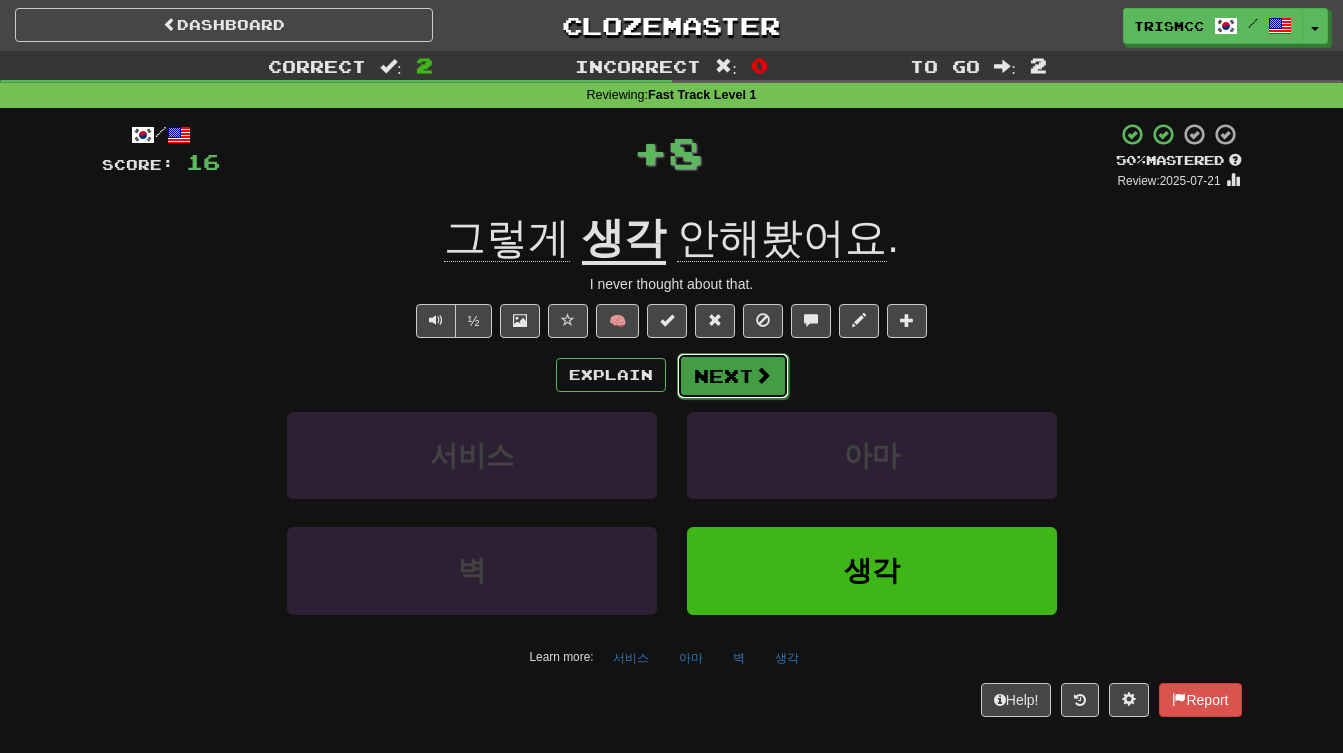 click at bounding box center [763, 375] 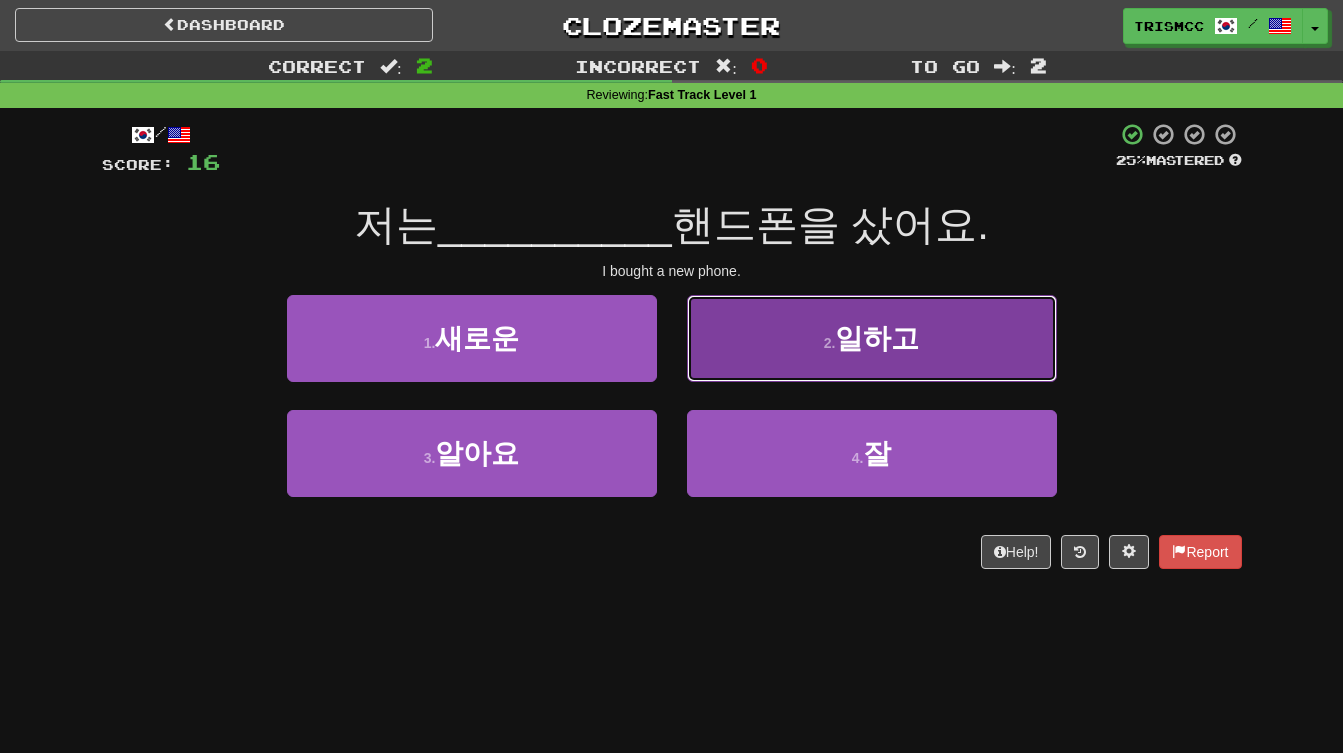click on "2 .  일하고" at bounding box center [872, 338] 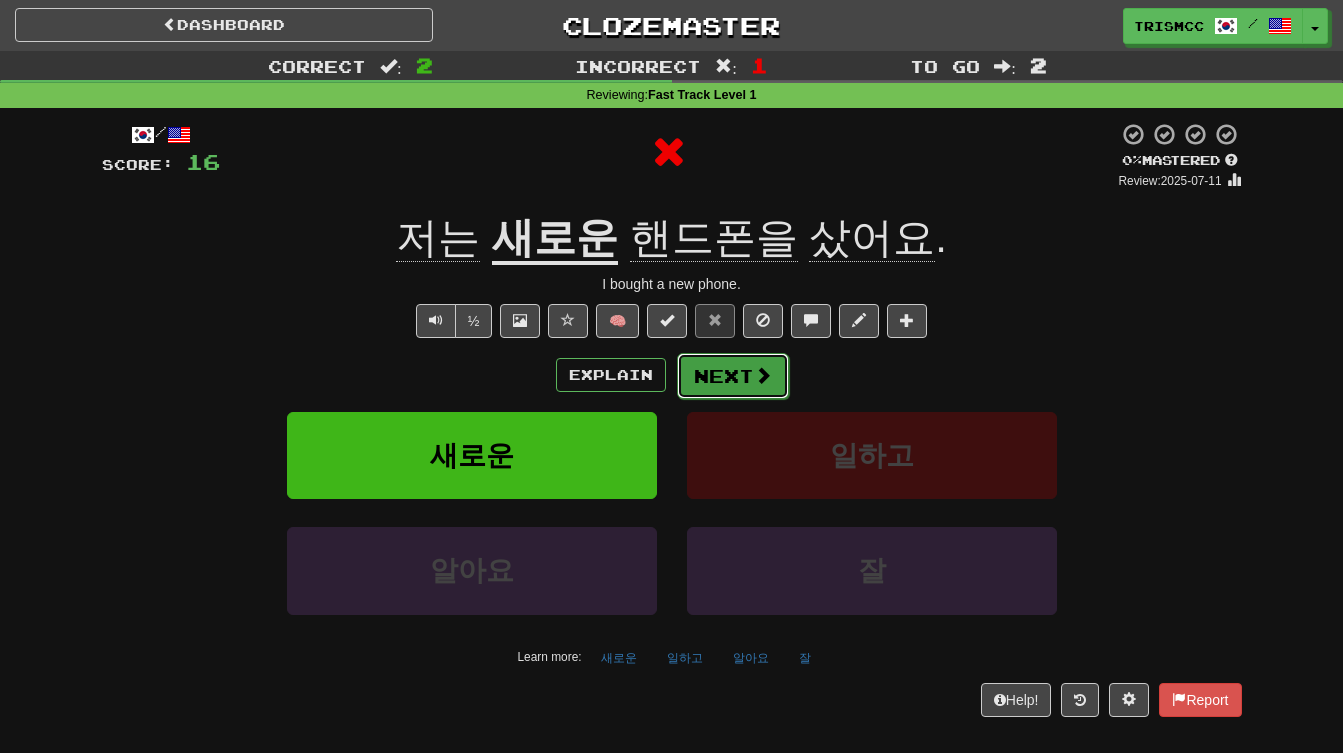 click on "Next" at bounding box center (733, 376) 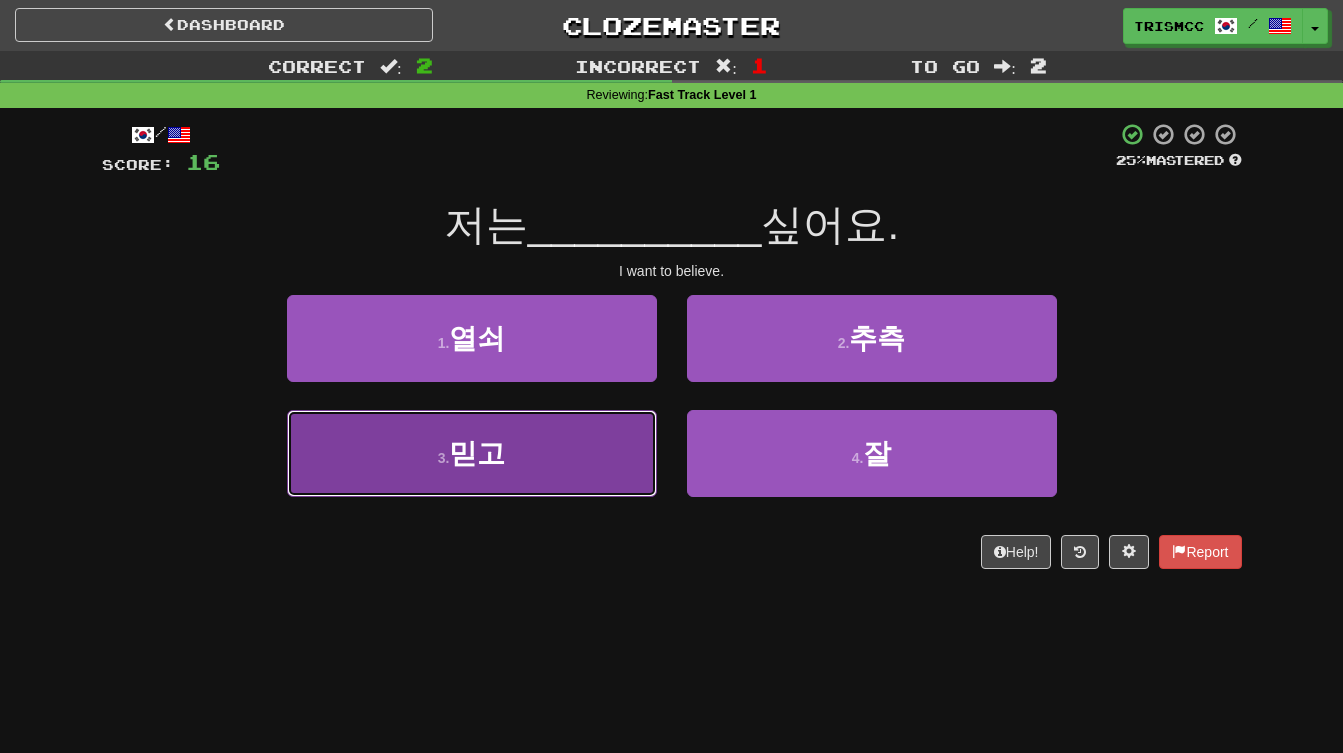 click on "3 .  믿고" at bounding box center (472, 453) 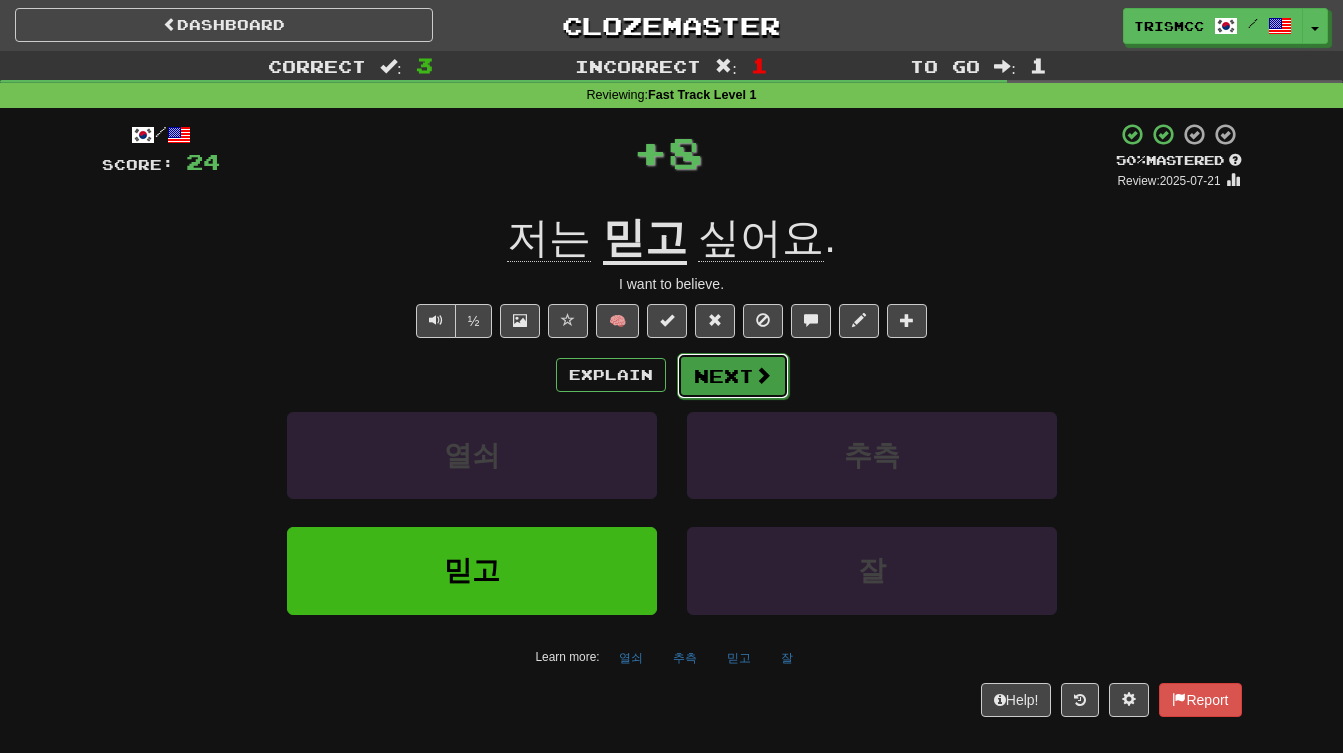 click on "Next" at bounding box center [733, 376] 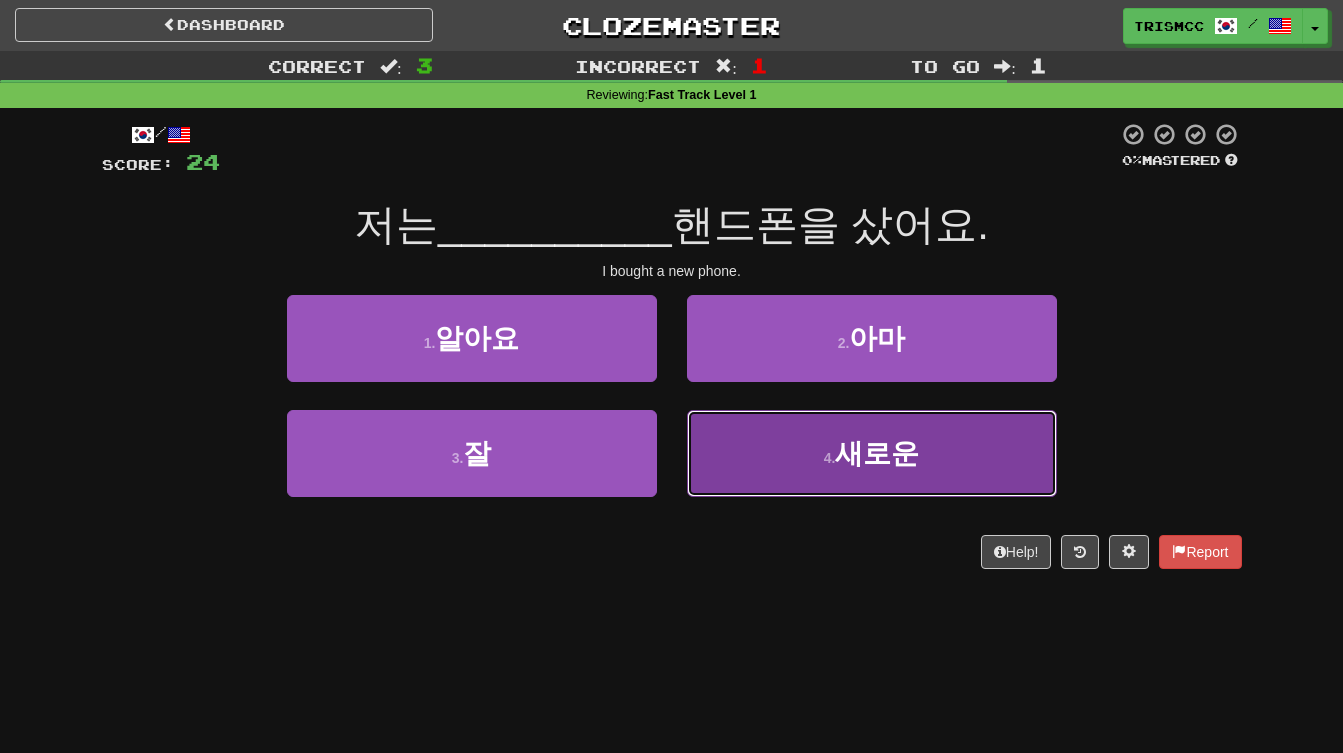 click on "4 .  새로운" at bounding box center [872, 453] 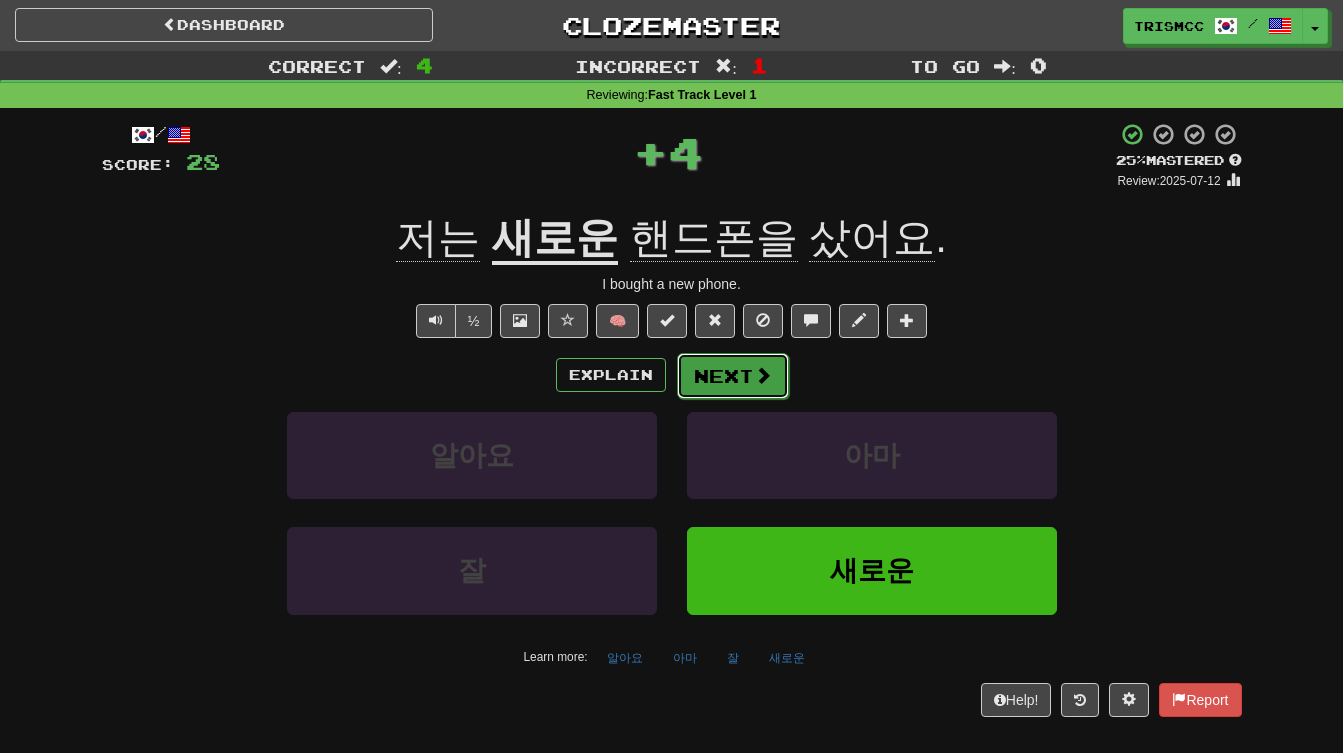 click on "Next" at bounding box center (733, 376) 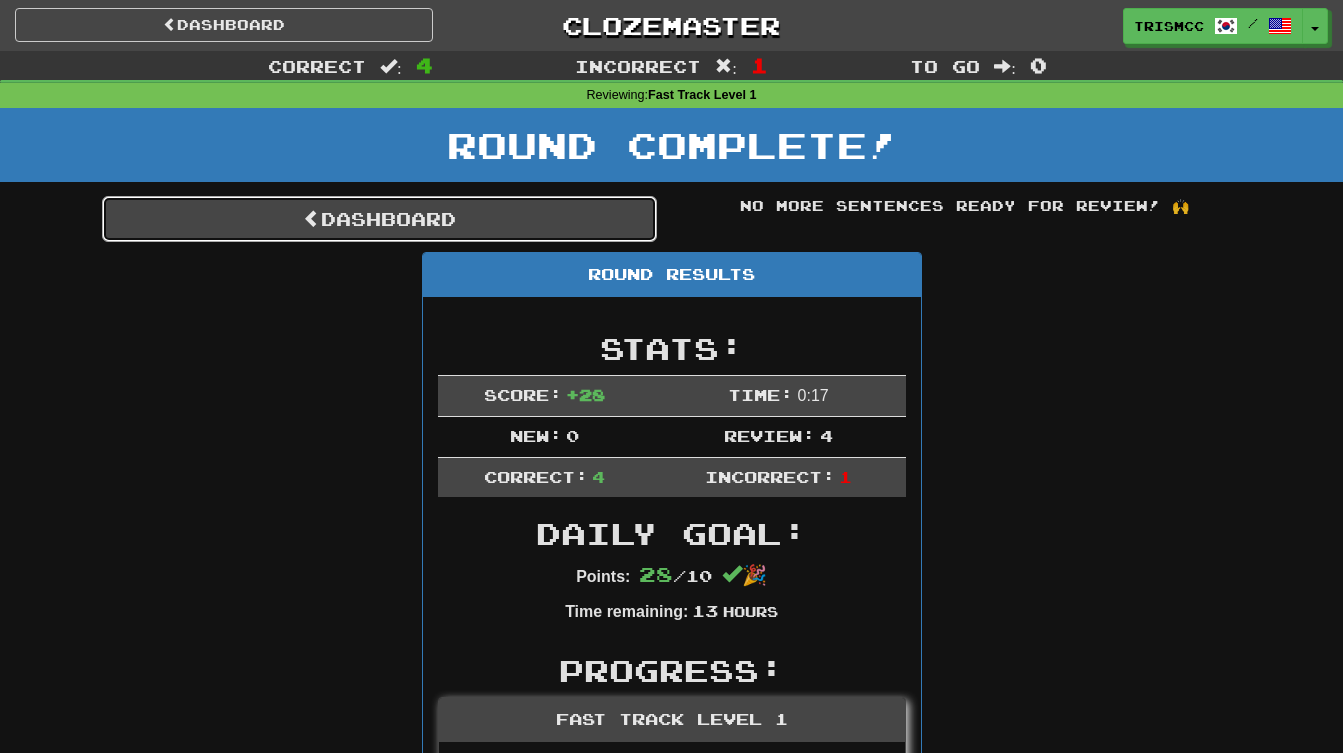 click on "Dashboard" at bounding box center (379, 219) 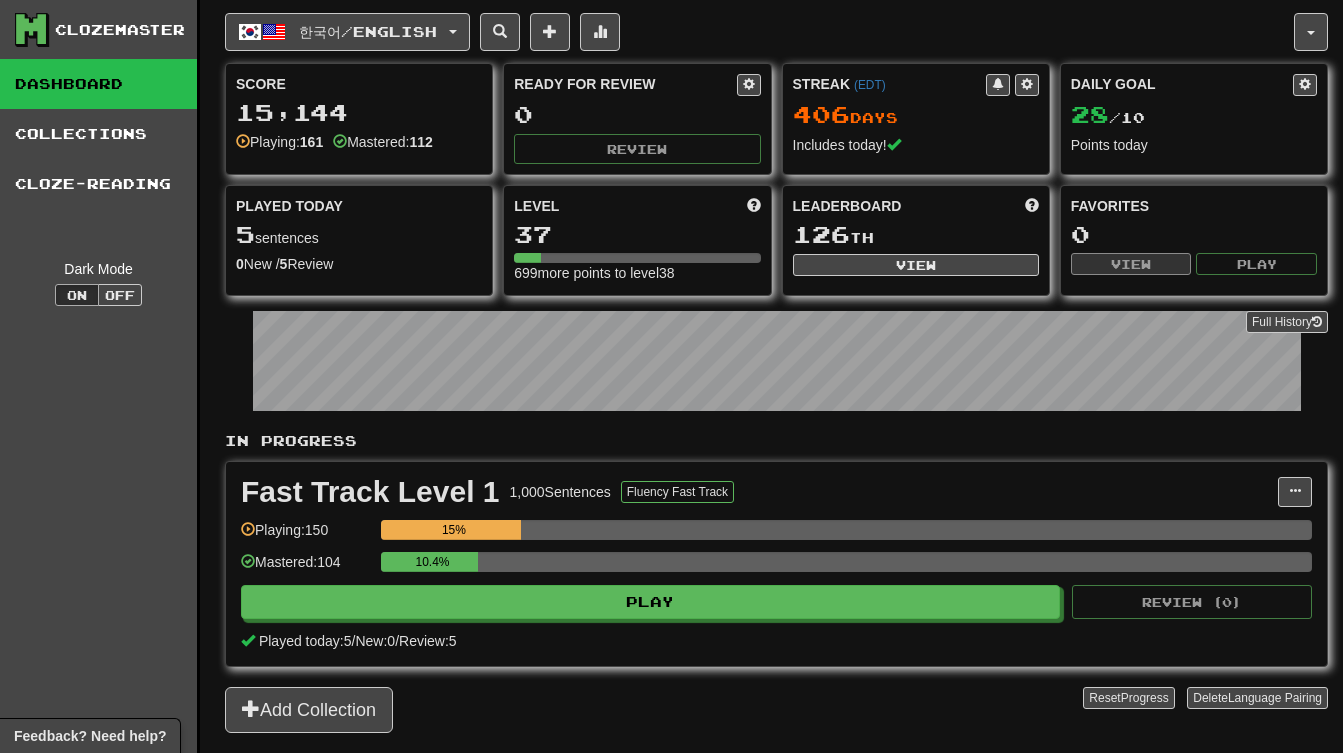 scroll, scrollTop: 0, scrollLeft: 0, axis: both 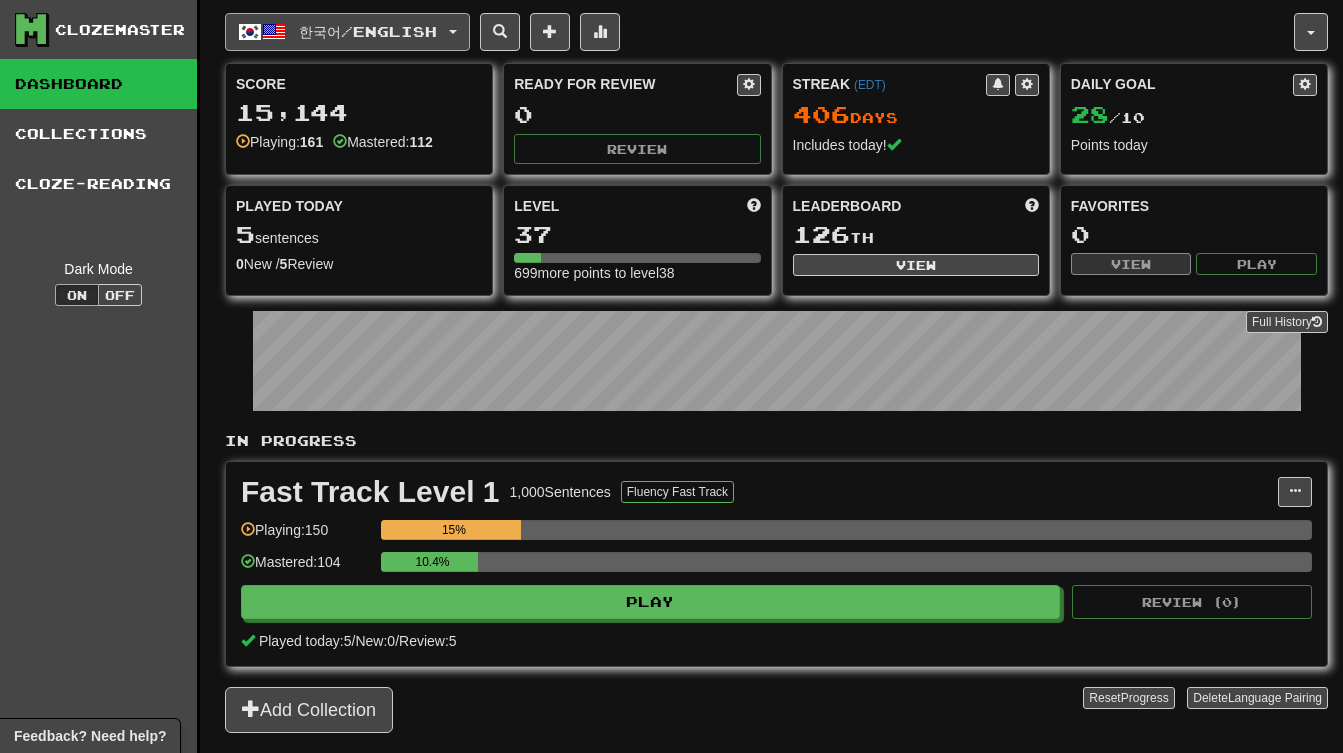click on "한국어  /  English" at bounding box center [368, 31] 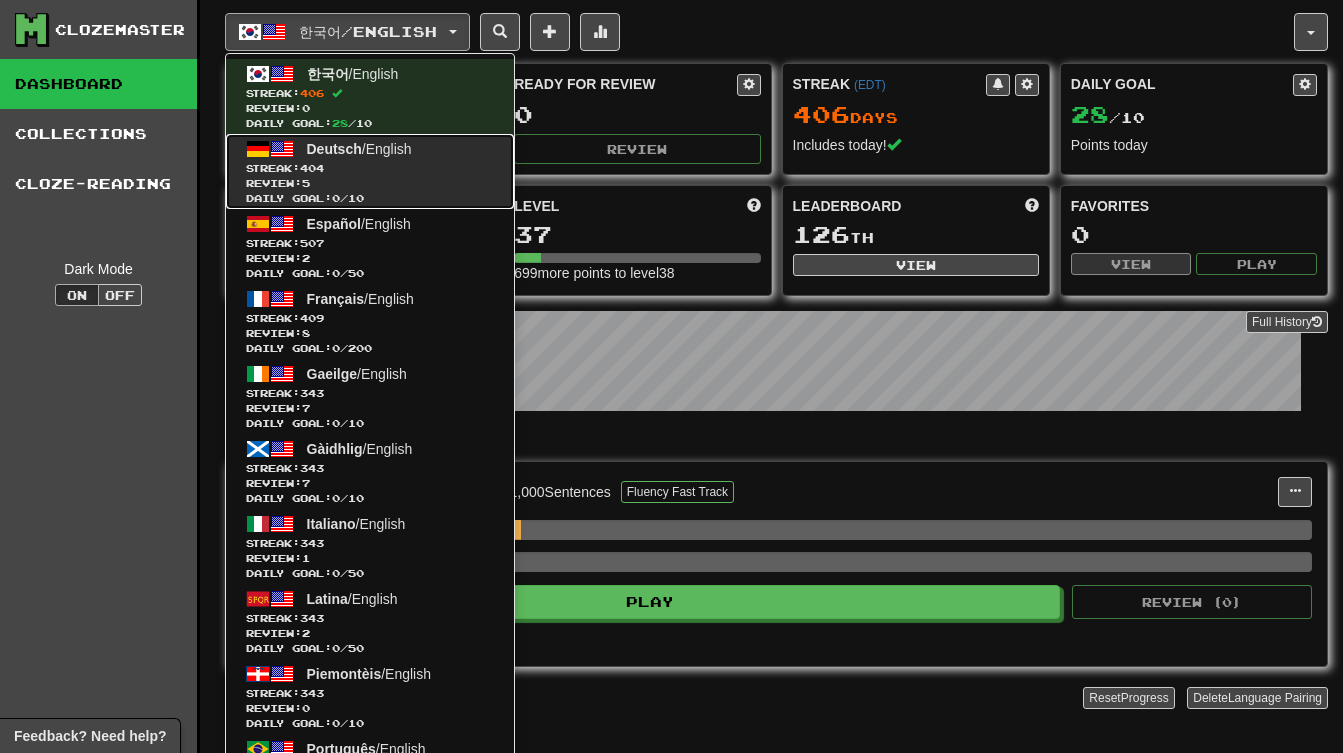 click on "Deutsch  /  English" at bounding box center [359, 149] 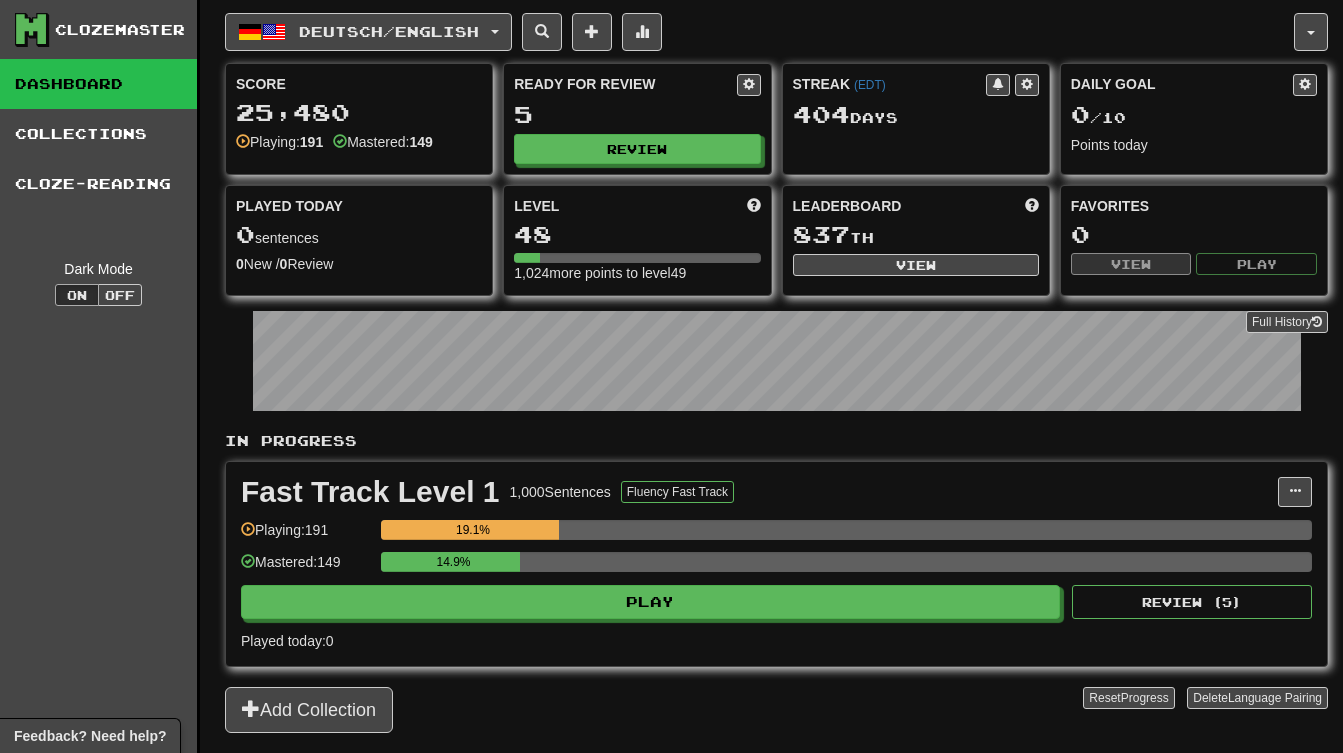 scroll, scrollTop: 0, scrollLeft: 0, axis: both 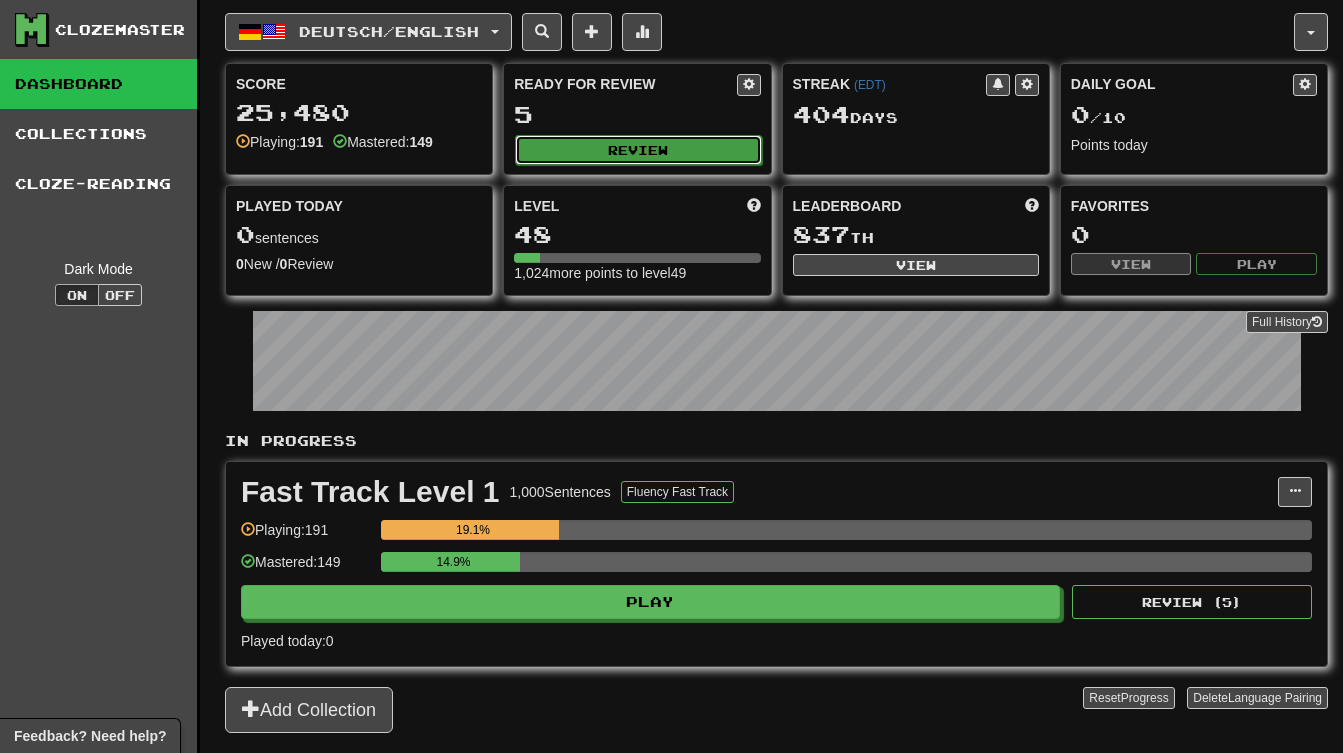 click on "Review" at bounding box center [638, 150] 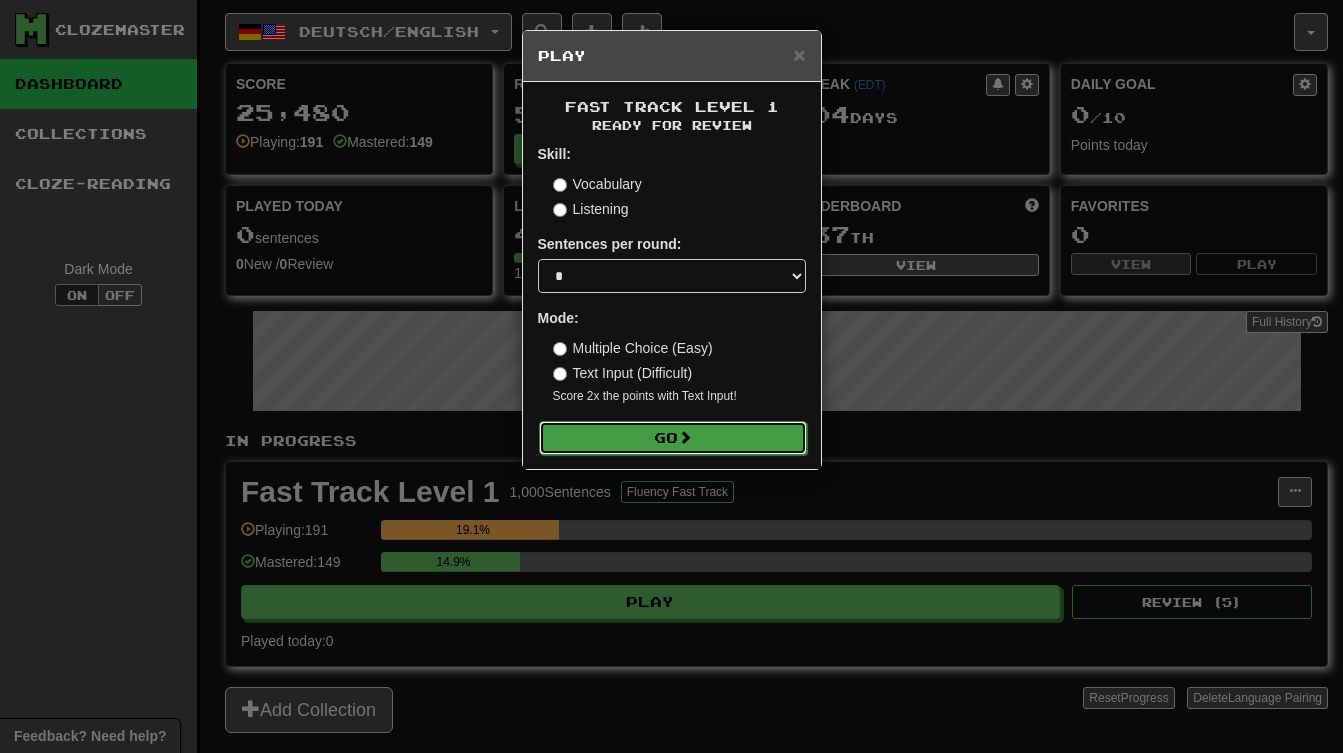 click on "Go" at bounding box center (673, 438) 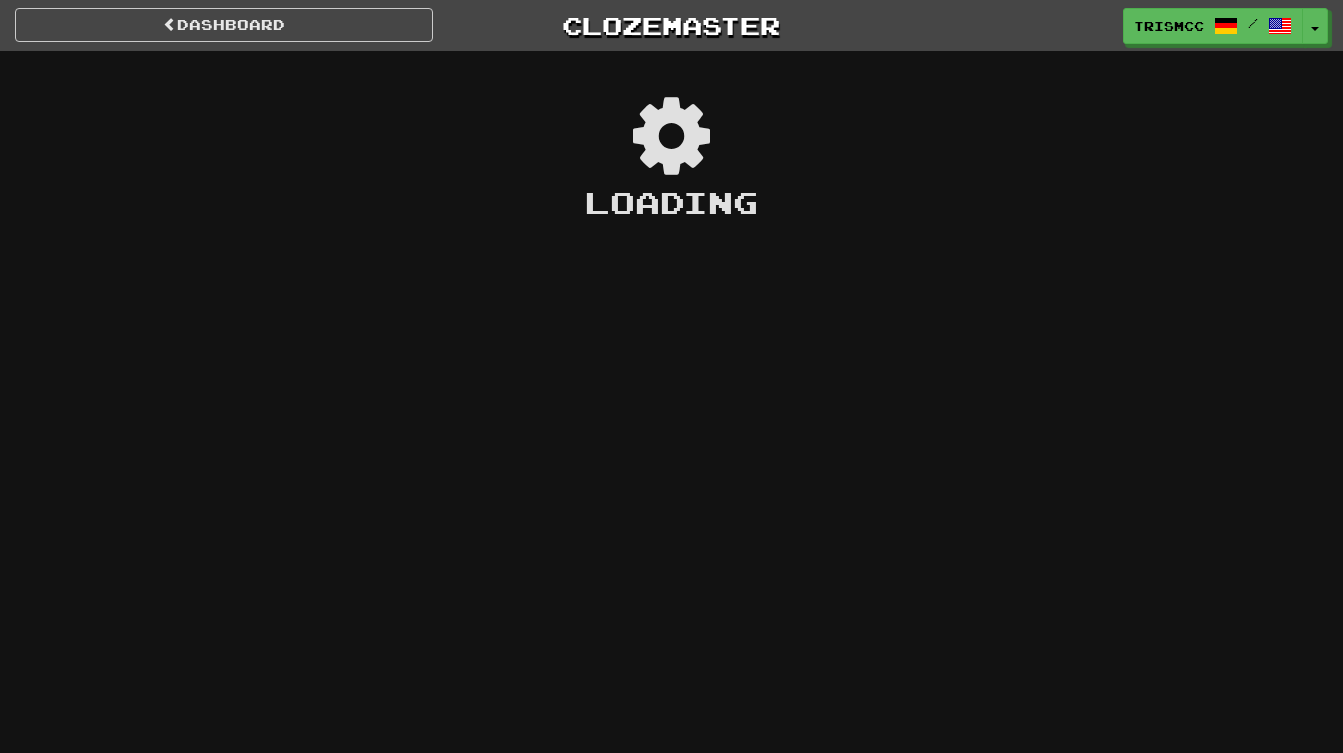 scroll, scrollTop: 0, scrollLeft: 0, axis: both 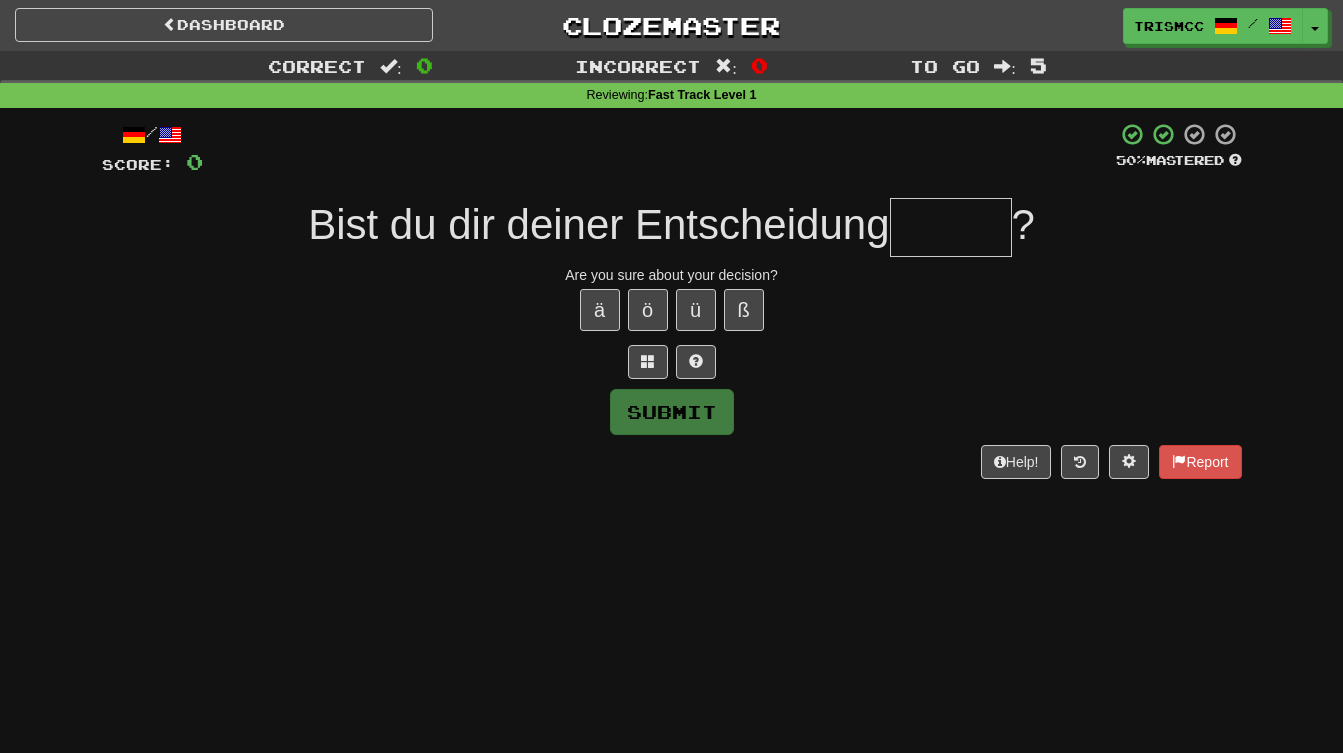 click at bounding box center (951, 227) 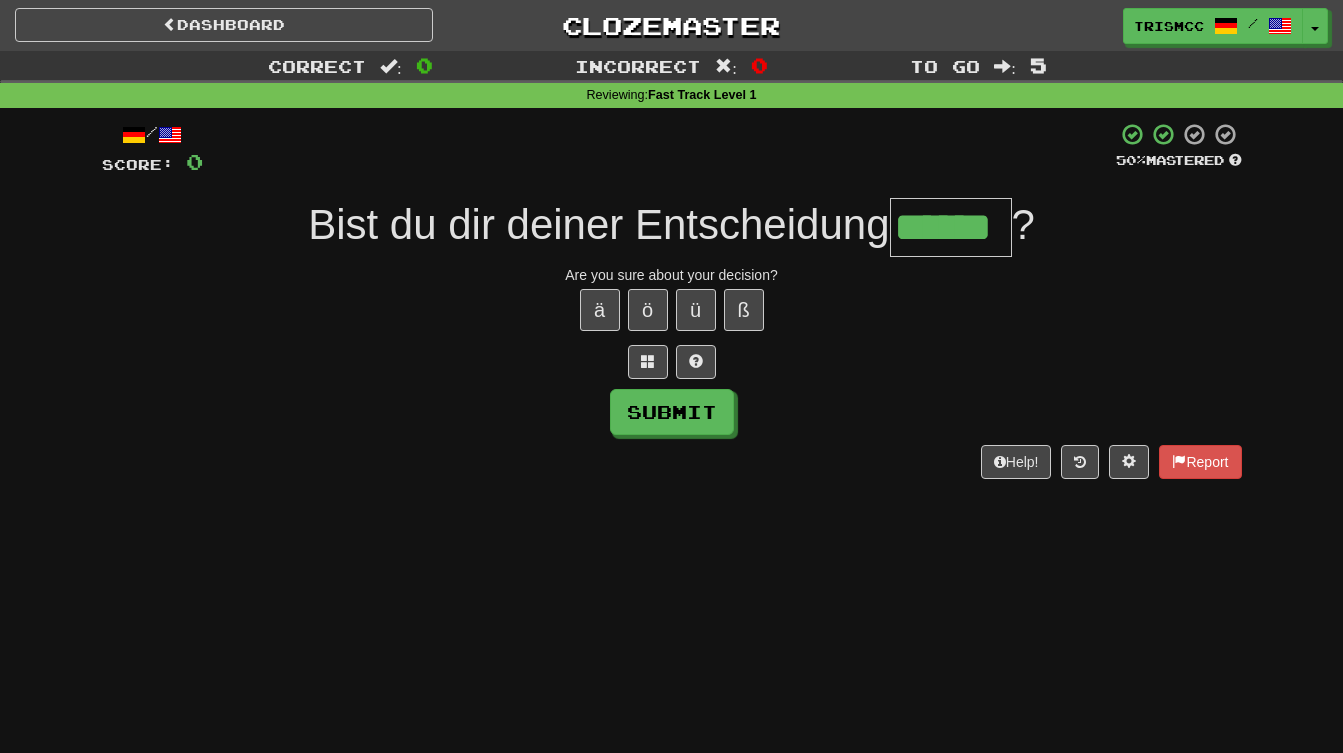 type on "******" 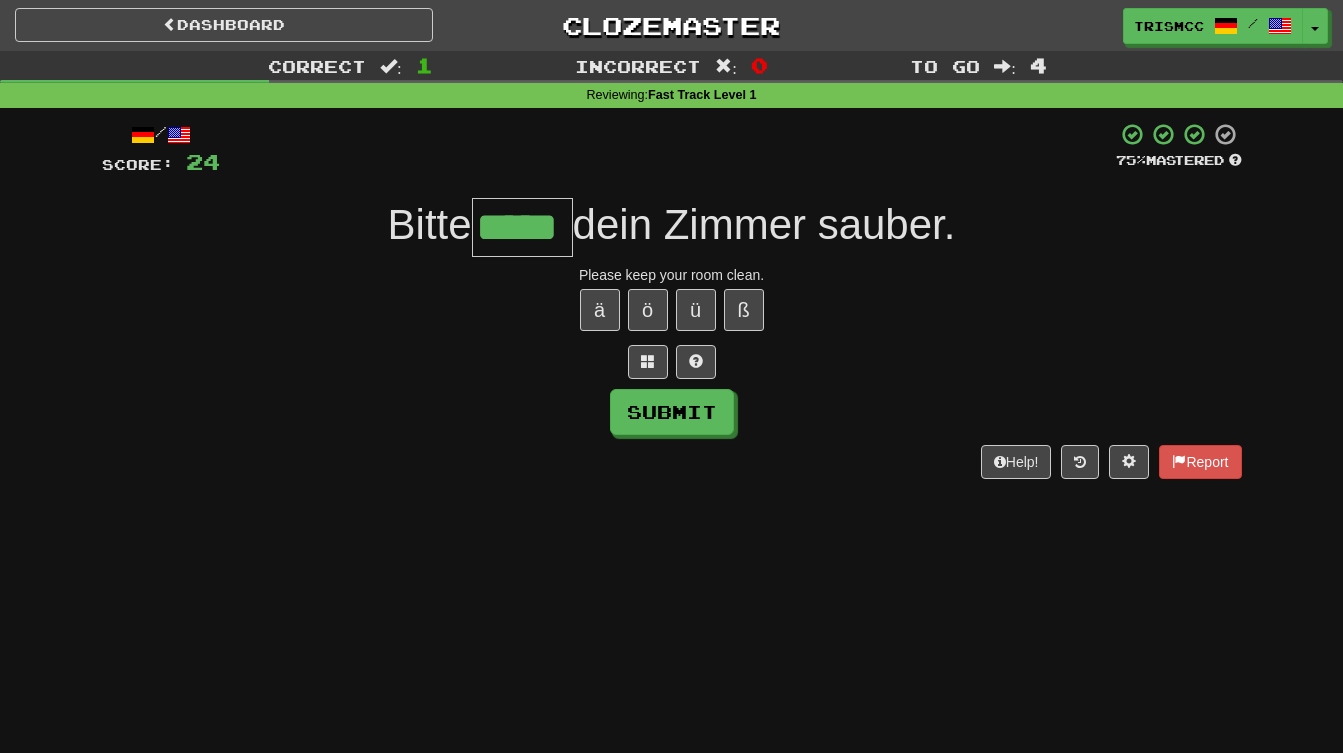 type on "*****" 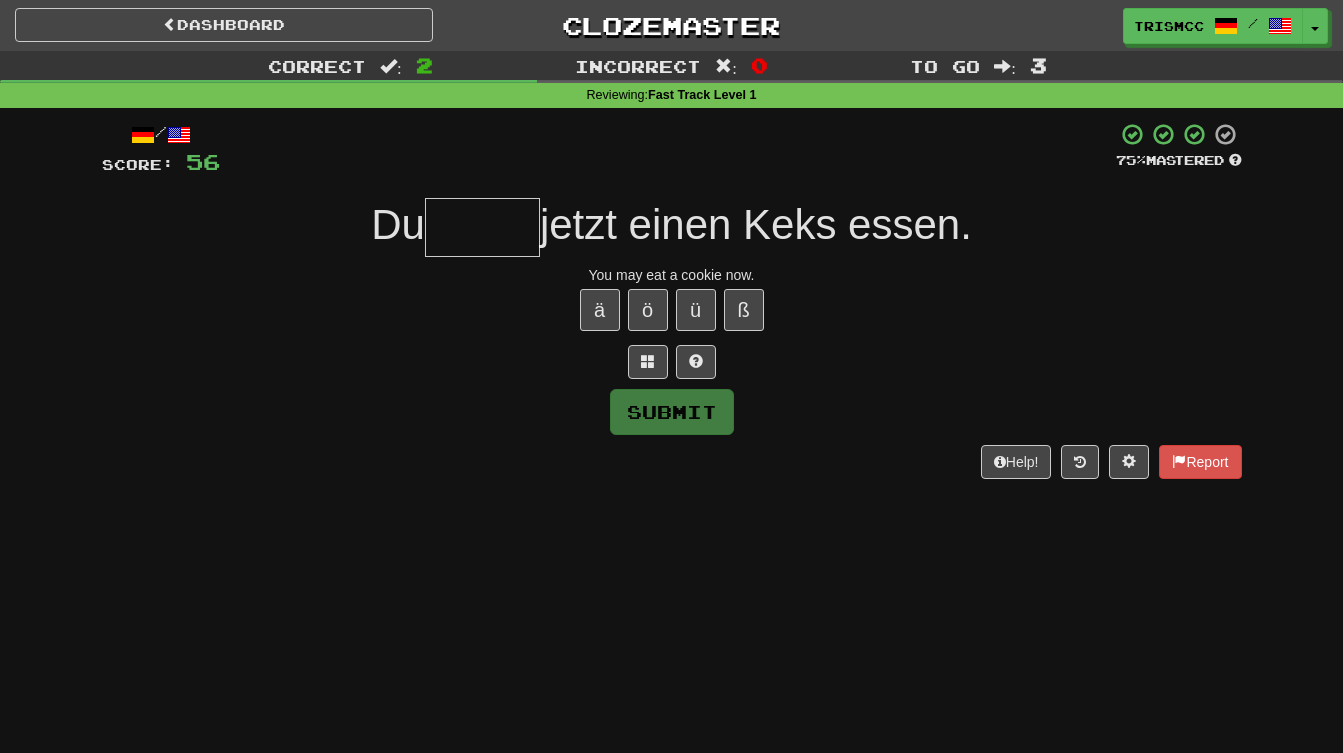 type on "*" 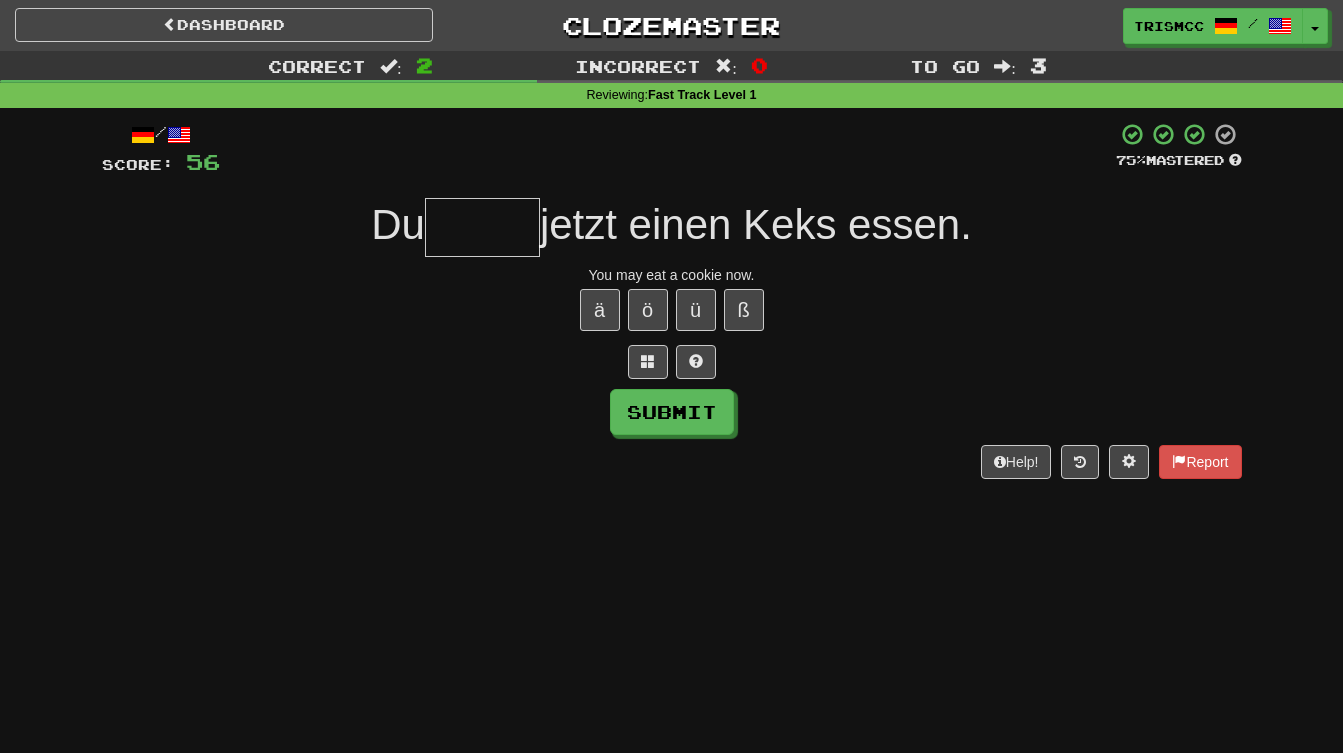 type on "*" 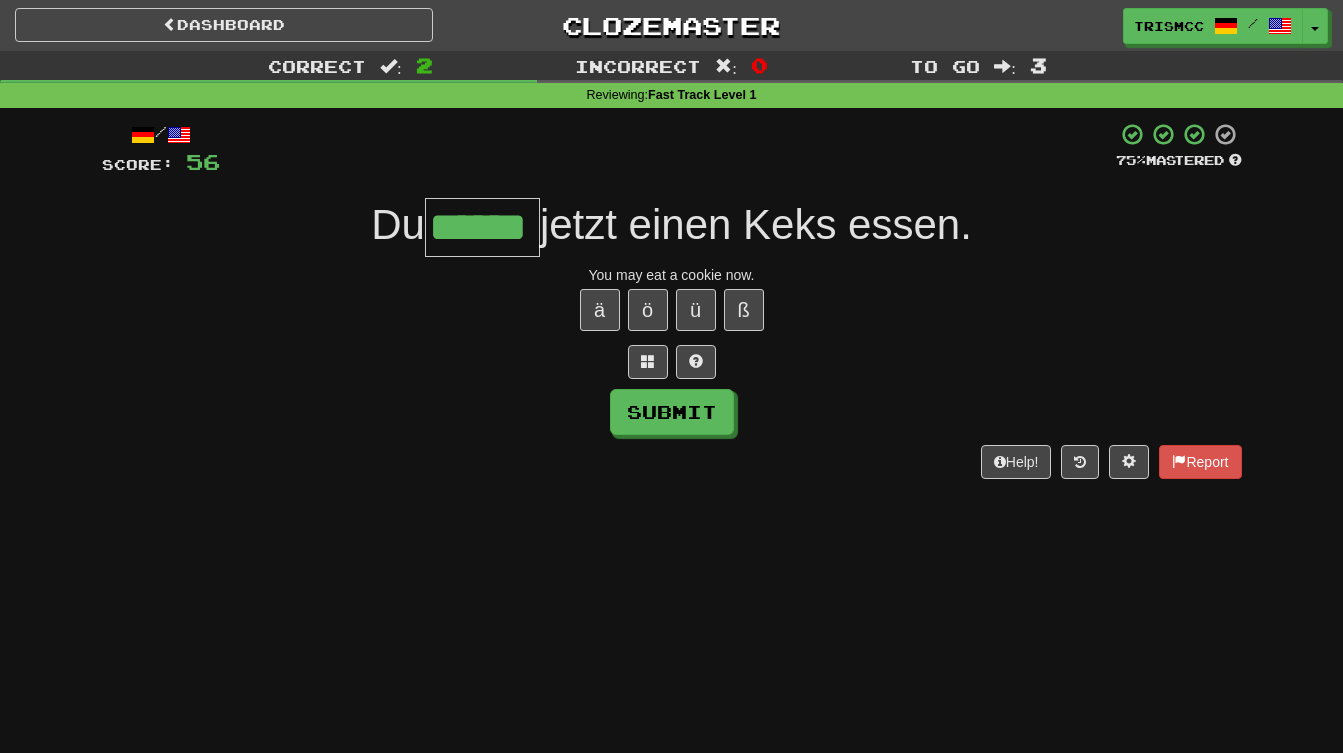 type on "******" 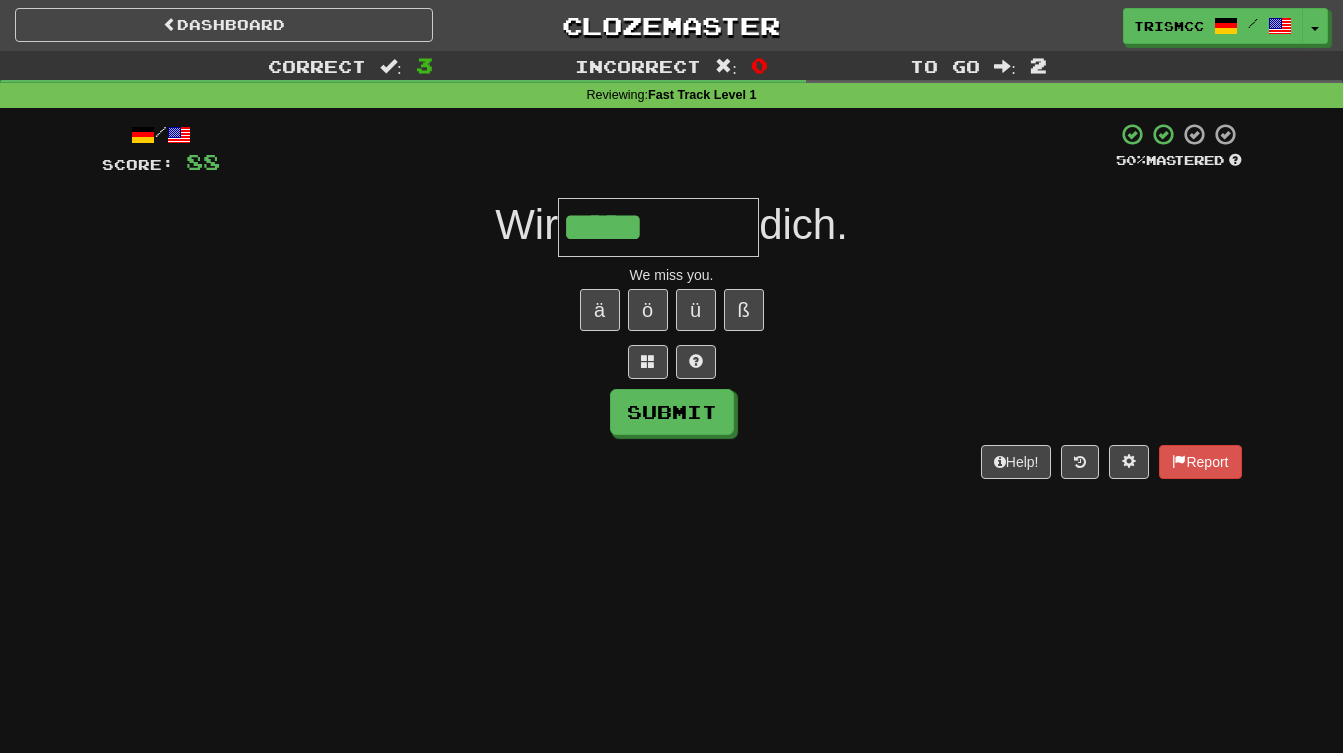 type on "*********" 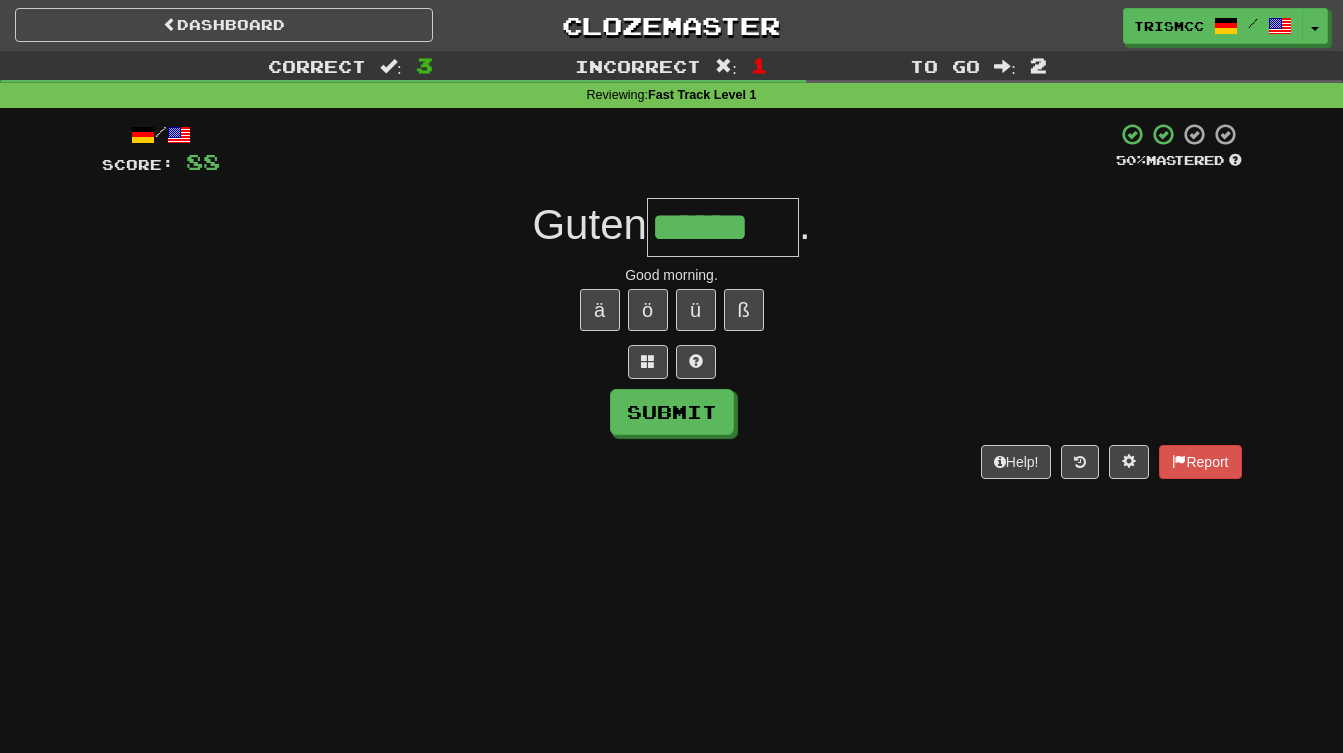 type on "******" 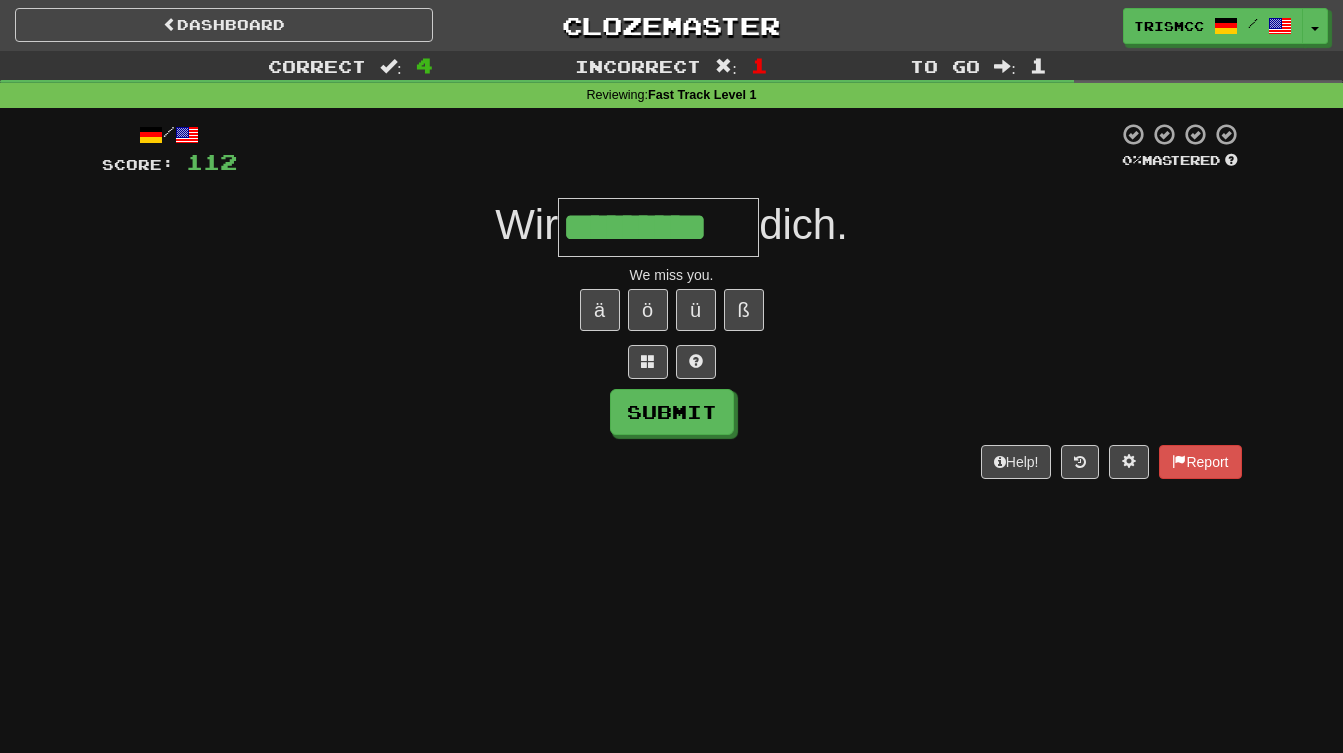 type on "*********" 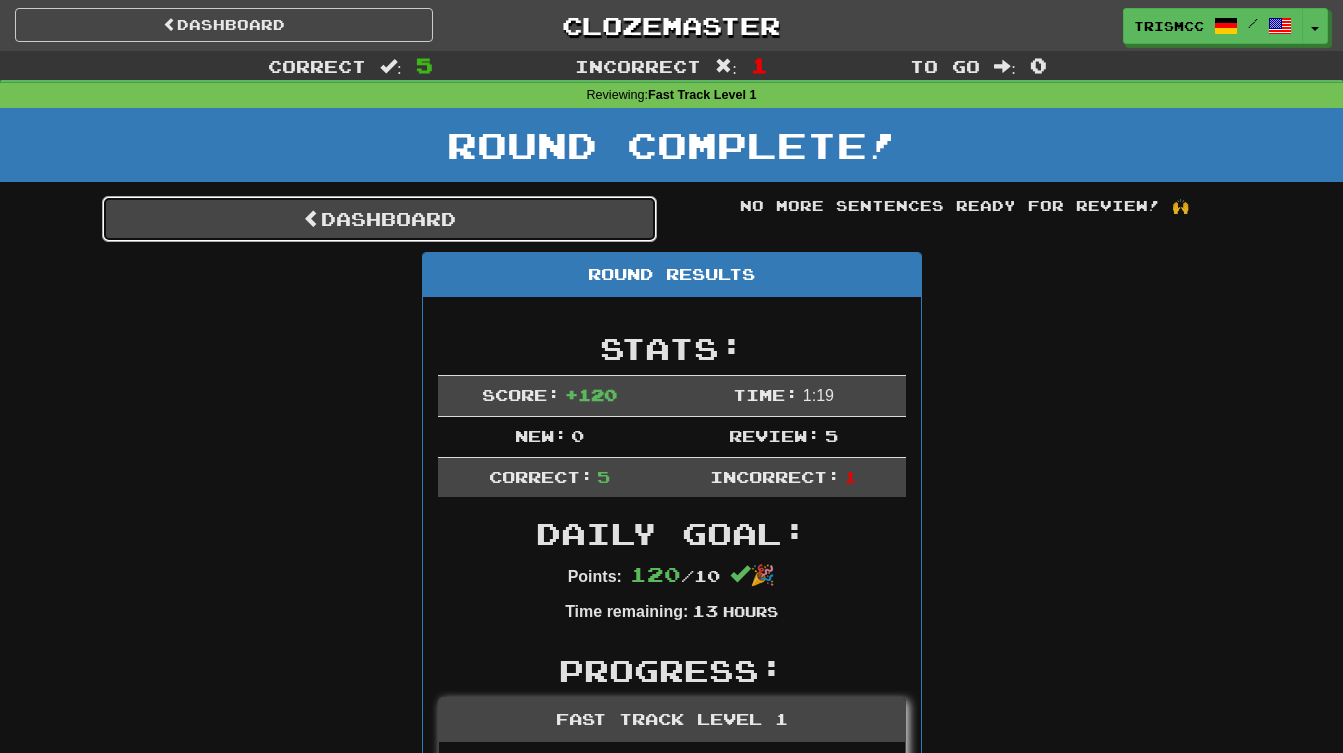 click on "Dashboard" at bounding box center [379, 219] 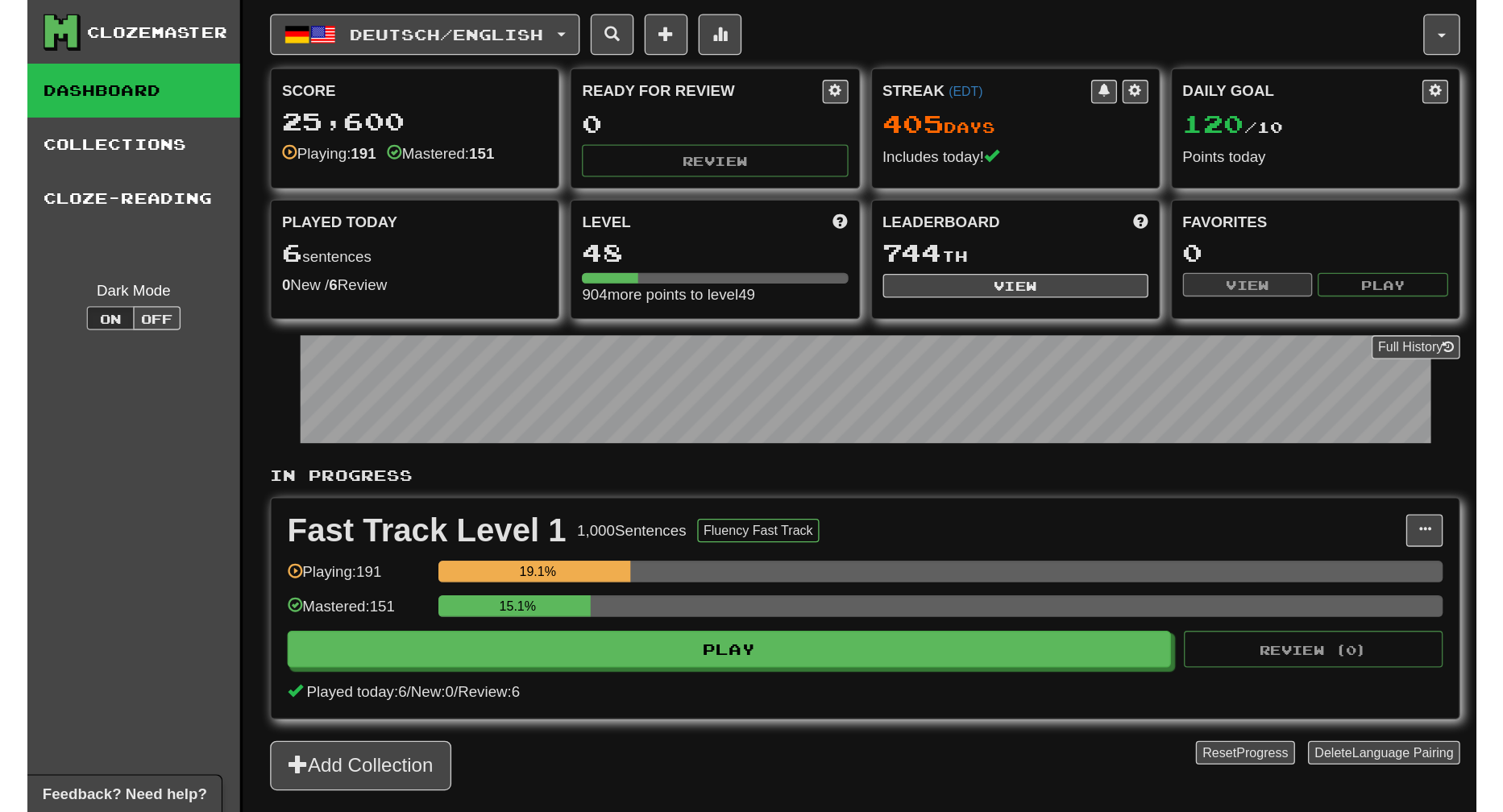 scroll, scrollTop: 0, scrollLeft: 0, axis: both 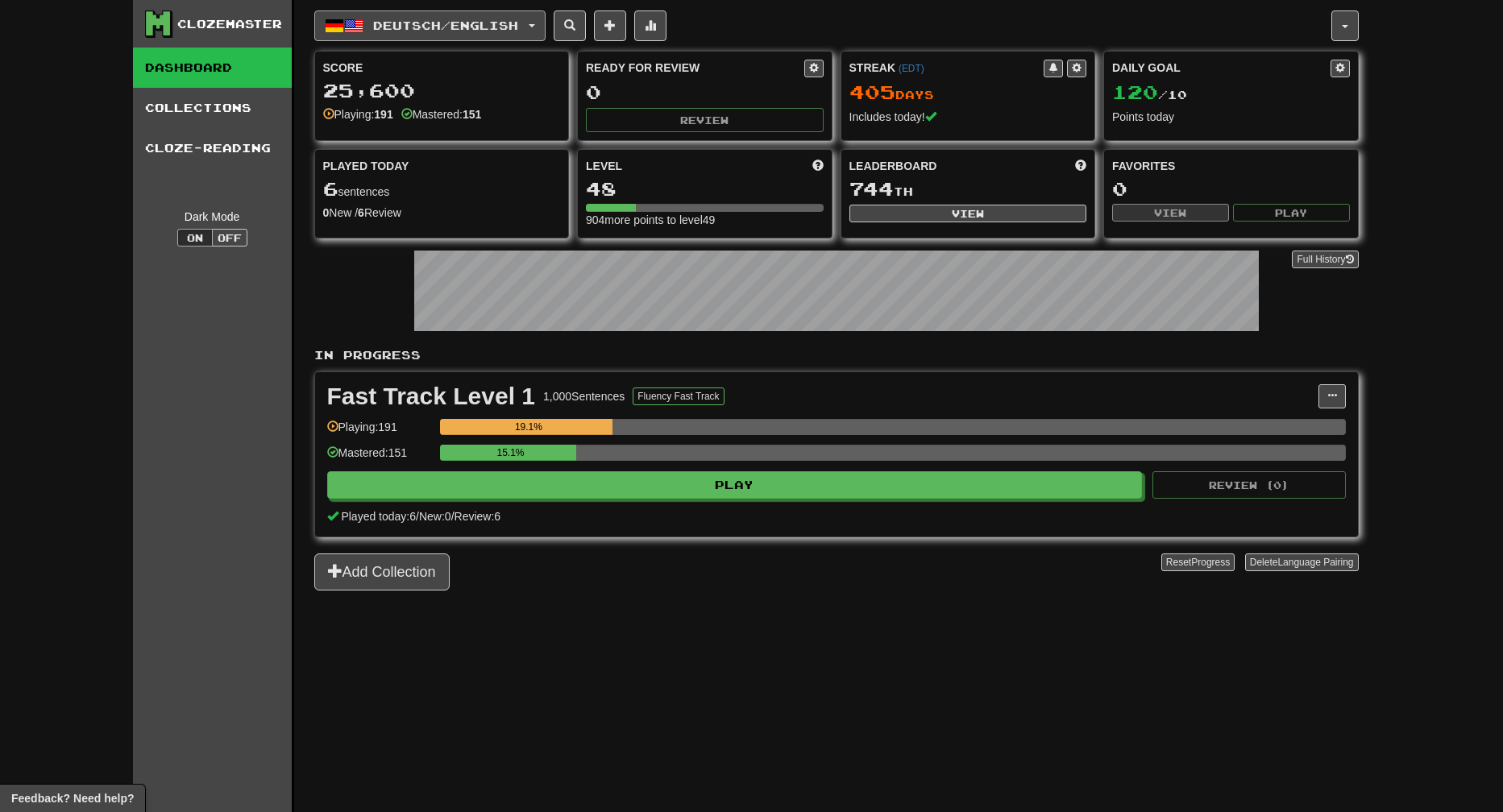 click on "Deutsch  /  English" at bounding box center (430, 26) 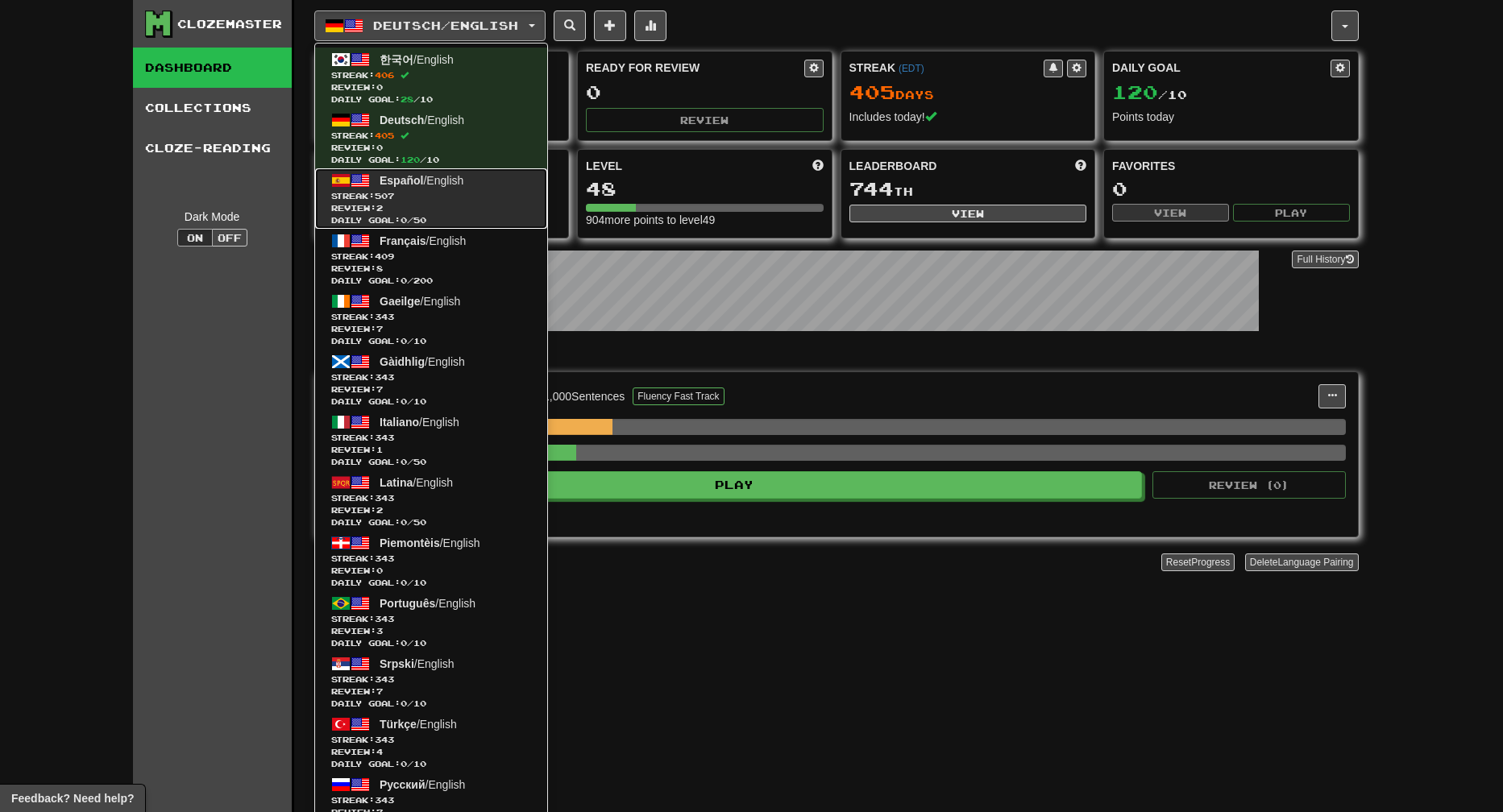 click on "Review:  2" at bounding box center (431, 208) 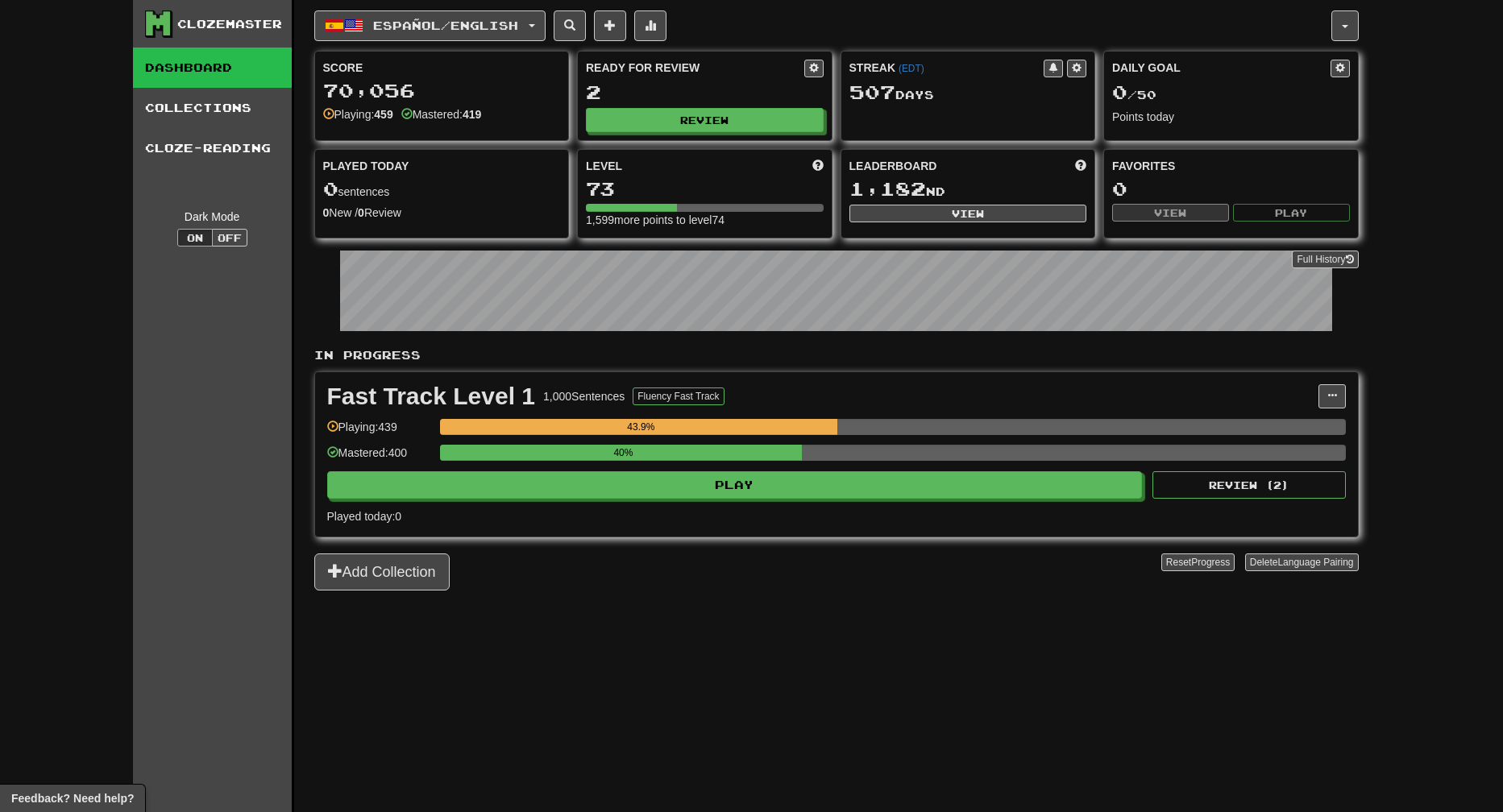 scroll, scrollTop: 0, scrollLeft: 0, axis: both 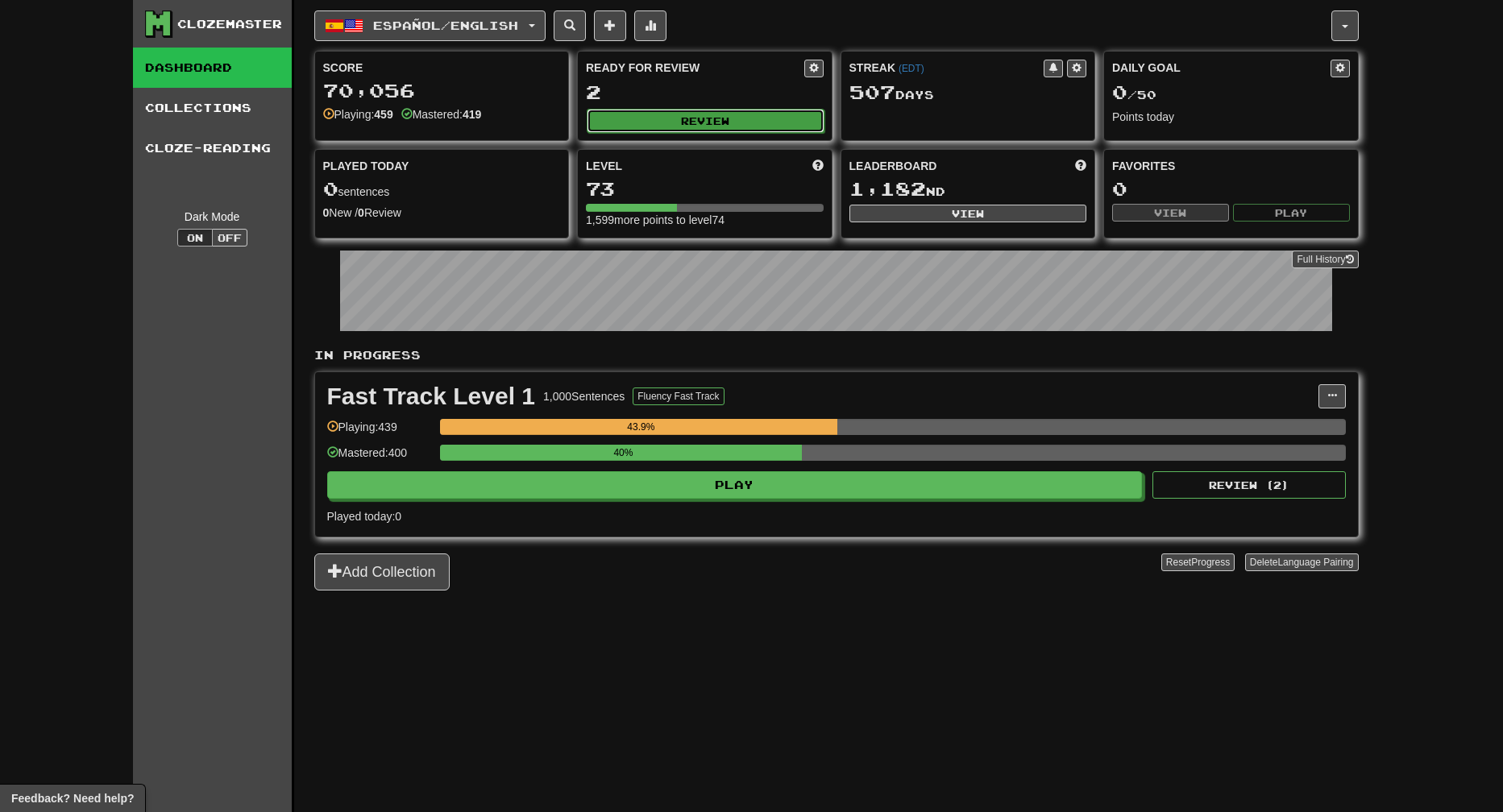click on "Review" at bounding box center (705, 121) 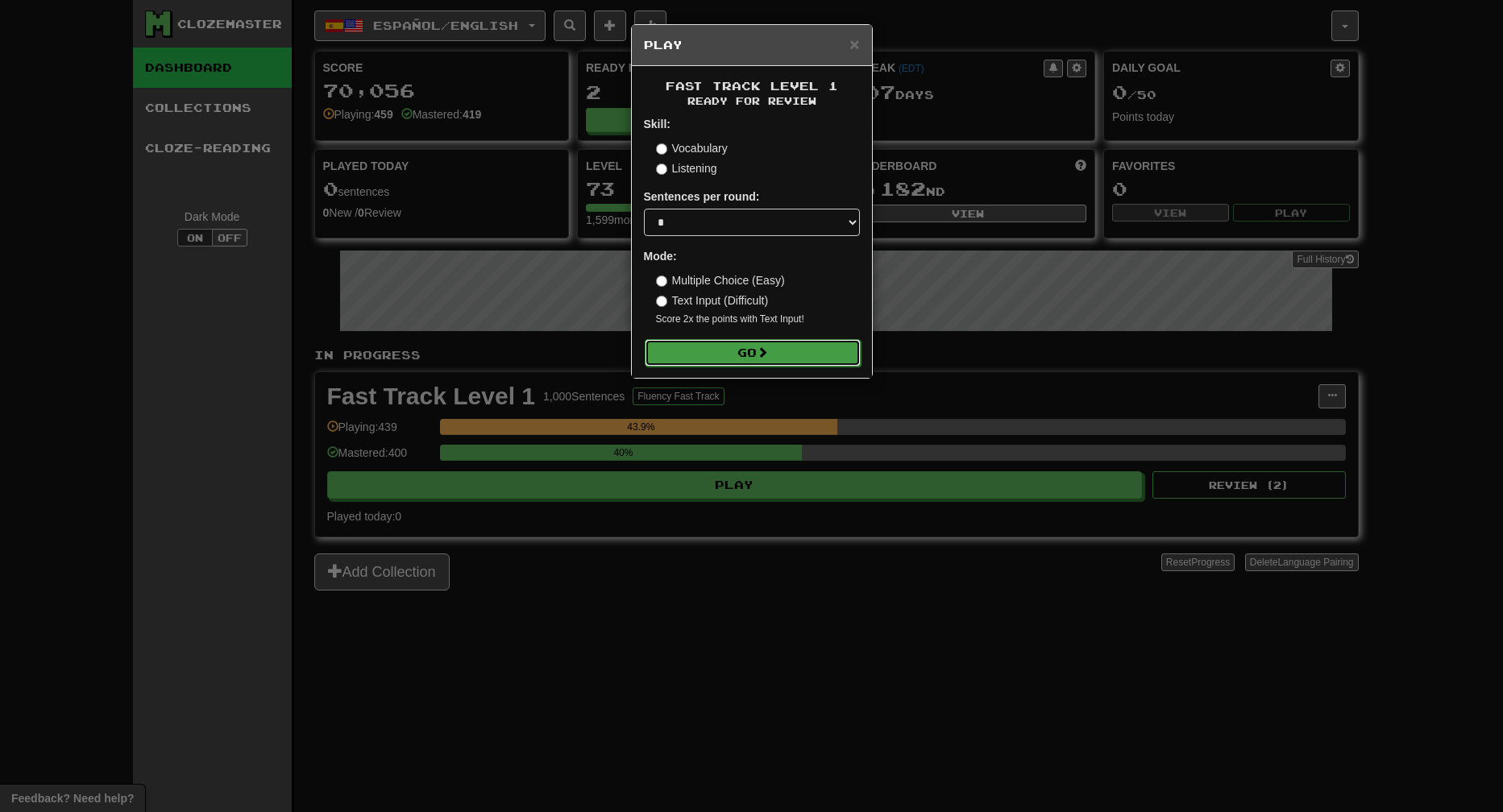 click on "Go" at bounding box center [753, 353] 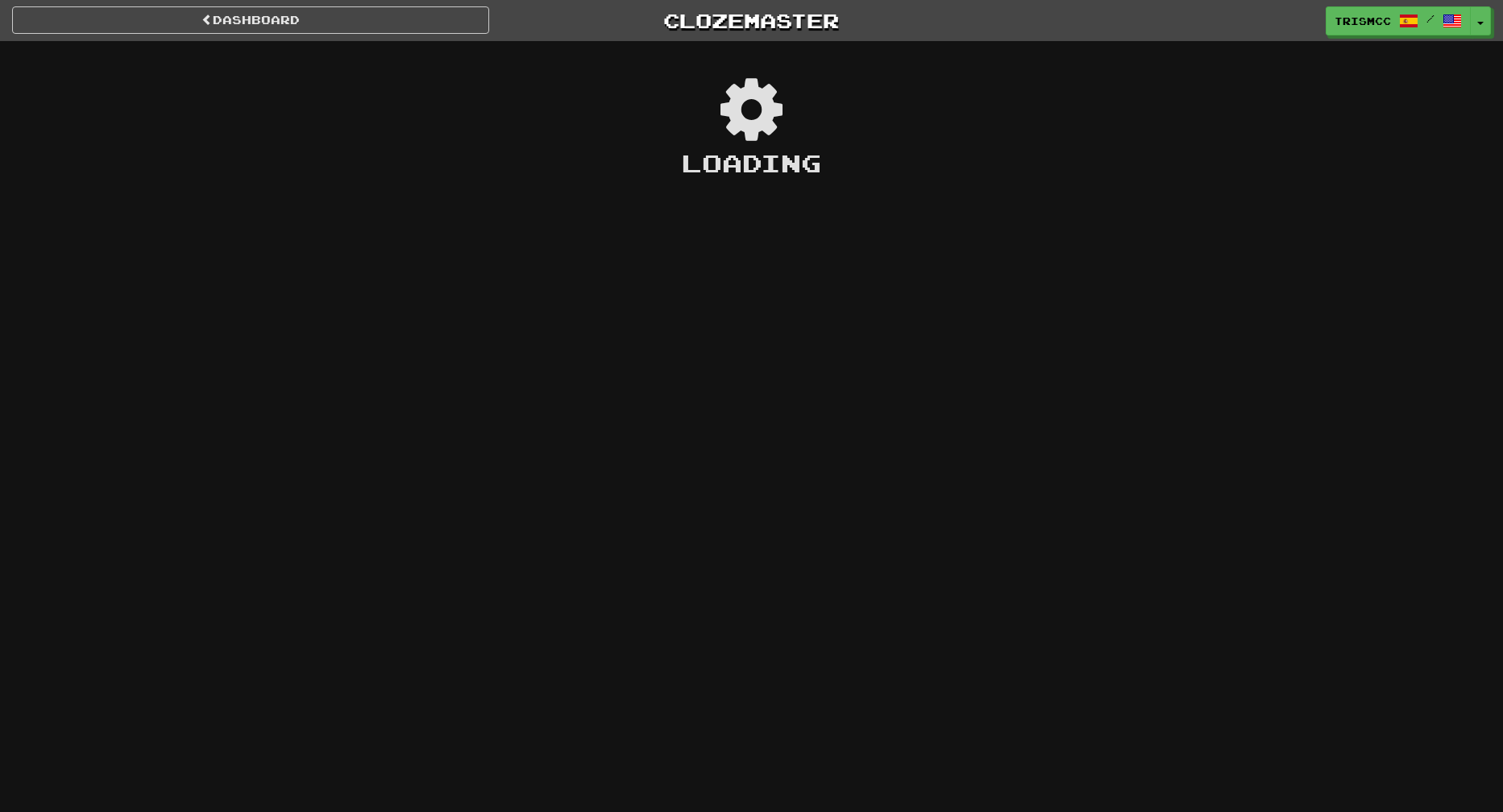 scroll, scrollTop: 0, scrollLeft: 0, axis: both 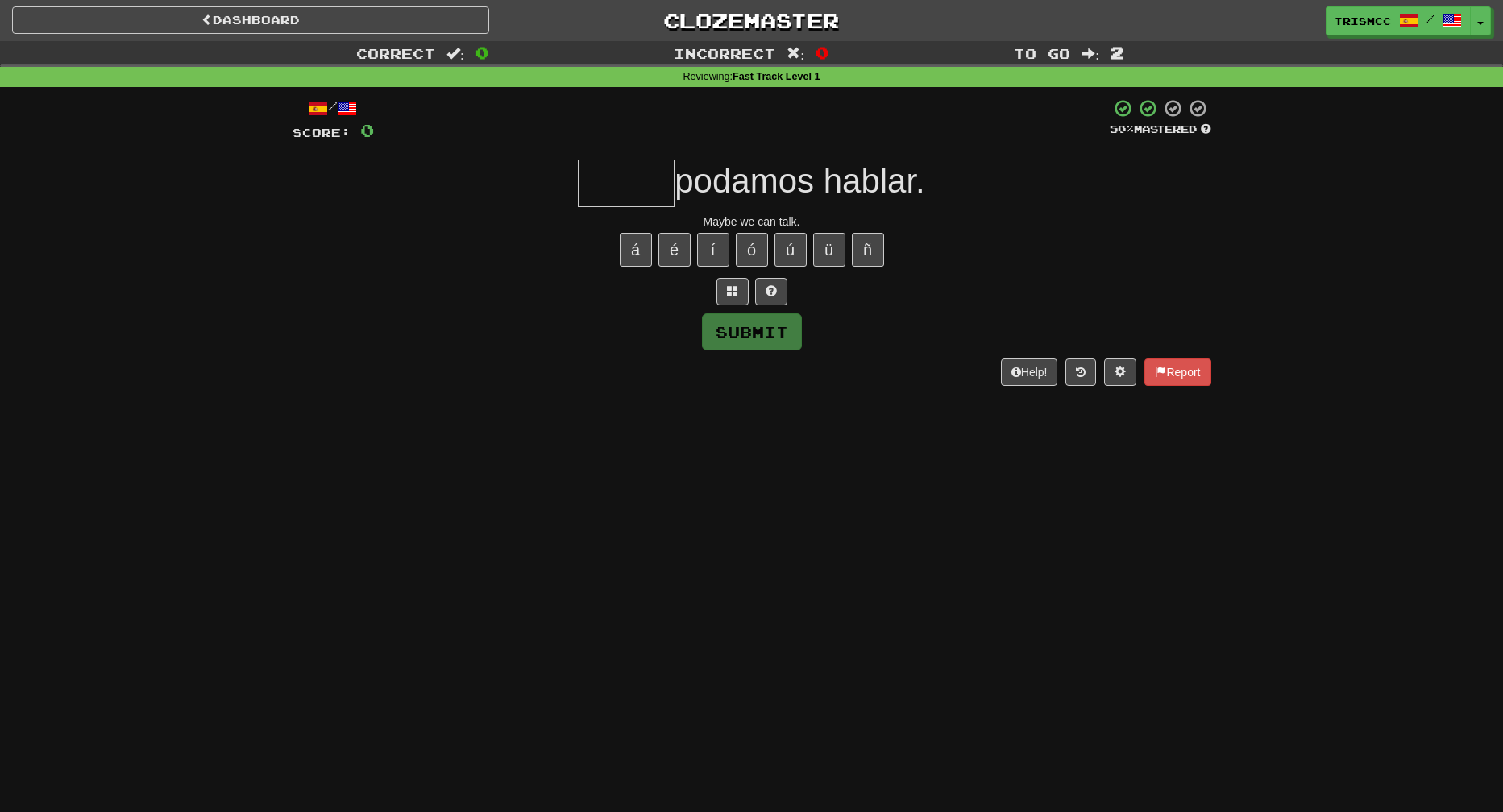 click on "Dashboard
Clozemaster
[PERSON]
/
Toggle Dropdown
Dashboard
Leaderboard
Activity Feed
Notifications
Profile
Discussions
한국어
/
English
Streak:
406
Review:
0
Daily Goal:  28 /10
Deutsch
/
English
Streak:
405
Review:
0
Daily Goal:  120 /10
Español
/
English
Streak:
507
Review:
2
Daily Goal:  0 /50
Français
/
English
Streak:
409
Review:
8
Daily Goal:  0 /200
Gaeilge
/
English
Streak:
343
Review:
7
Daily Goal:  0 /10
Gàidhlig
/
English
Streak:
343
Review:
7
Daily Goal:  0 /10
Italiano
/
English
Streak:
343
Review:
1
Daily Goal:  0 /50" at bounding box center (751, 406) 